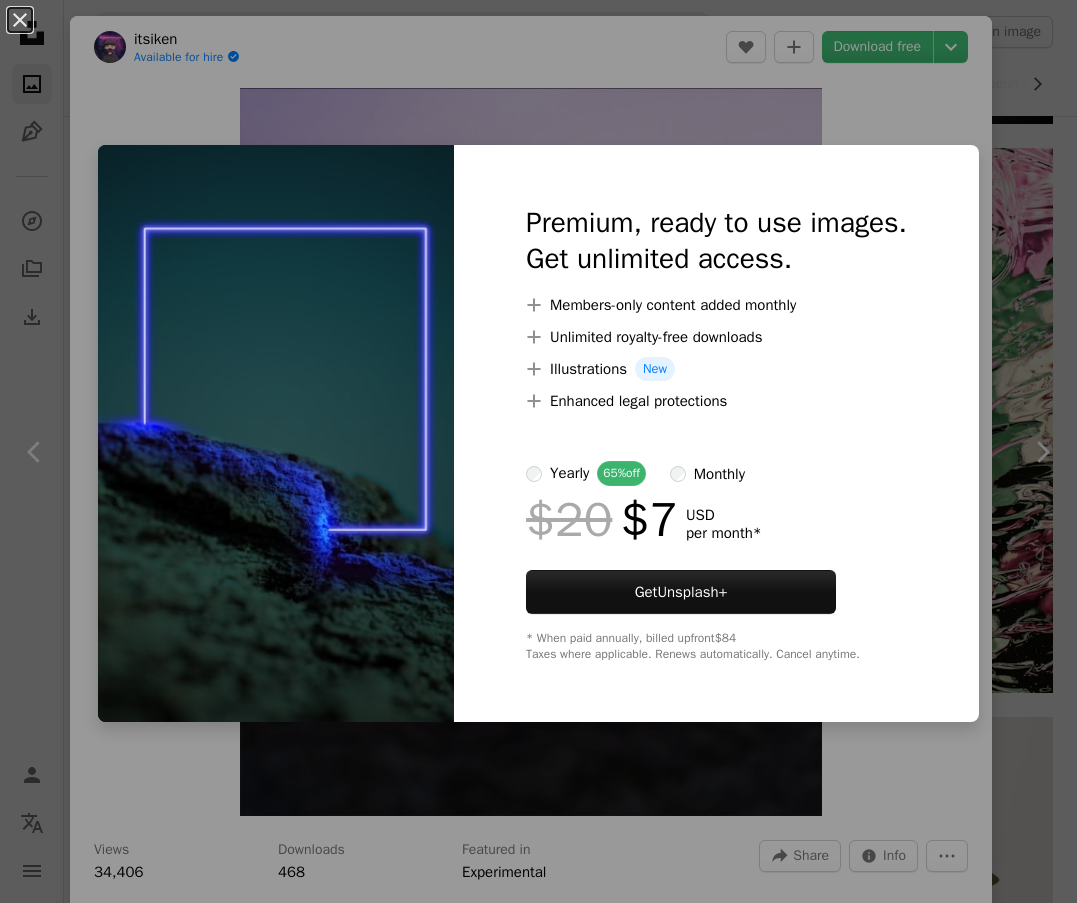 scroll, scrollTop: 1300, scrollLeft: 0, axis: vertical 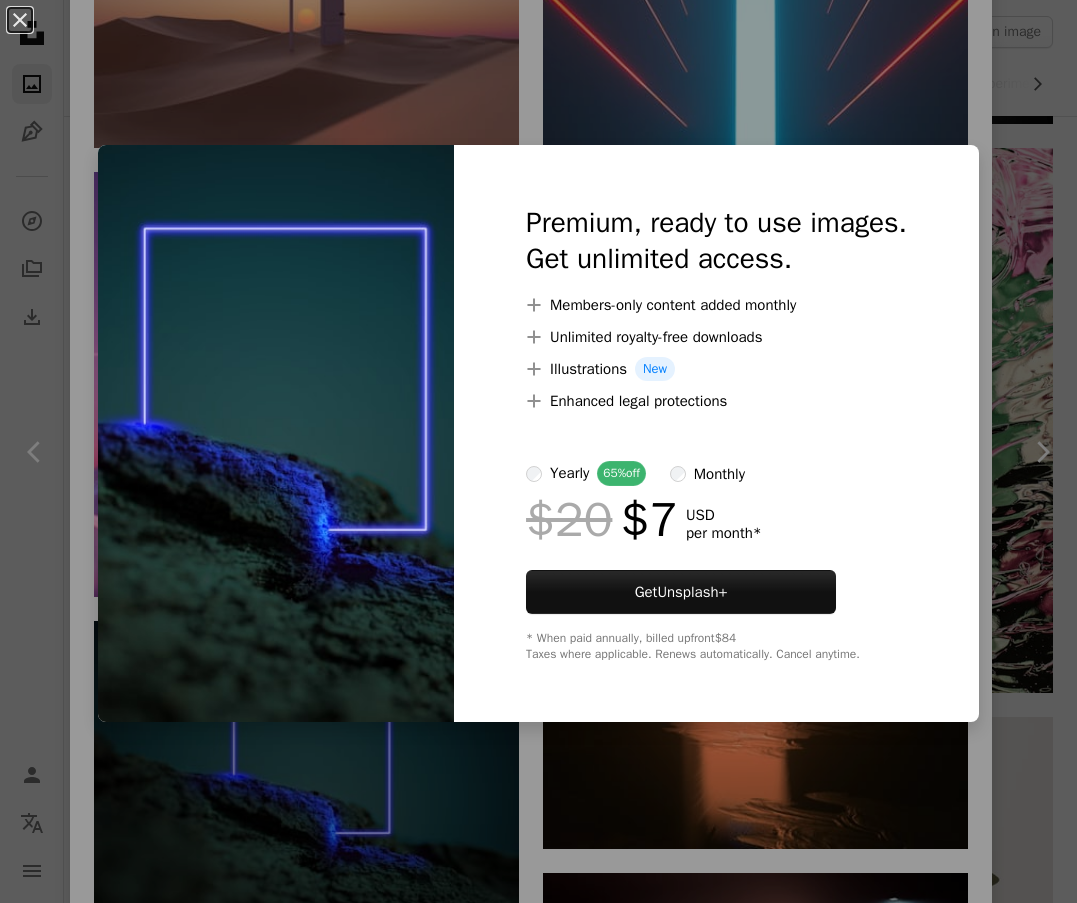 click on "An X shape Premium, ready to use images. Get unlimited access. A plus sign Members-only content added monthly A plus sign Unlimited royalty-free downloads A plus sign Illustrations  New A plus sign Enhanced legal protections yearly 65%  off monthly $20   $7 USD per month * Get  Unsplash+ * When paid annually, billed upfront  $84 Taxes where applicable. Renews automatically. Cancel anytime." at bounding box center (538, 451) 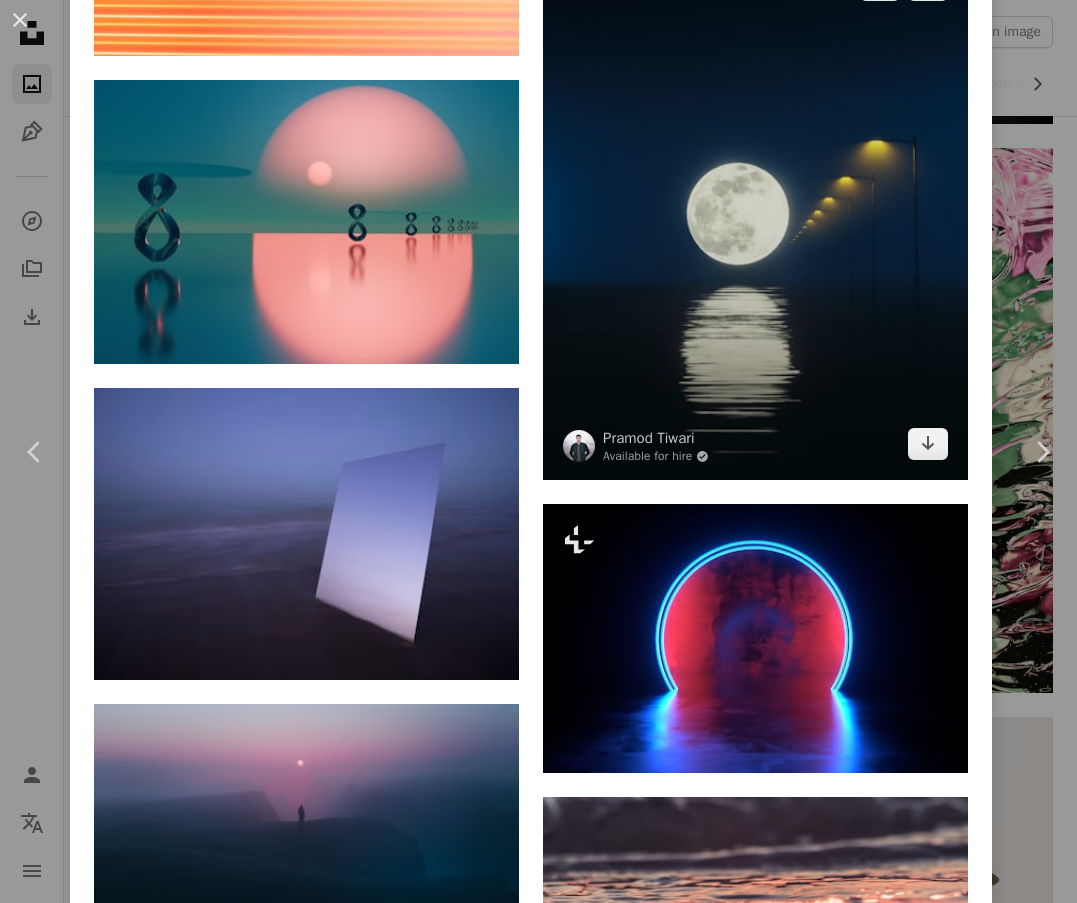scroll, scrollTop: 10800, scrollLeft: 0, axis: vertical 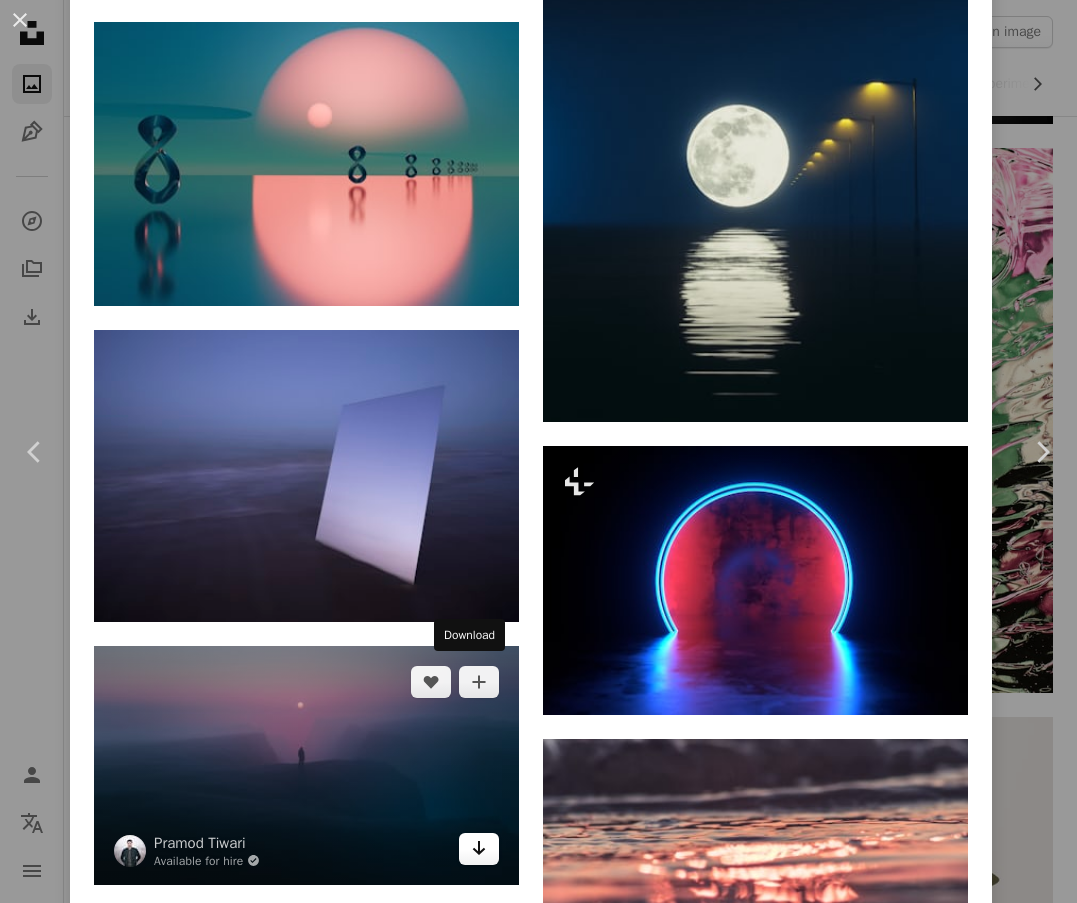 click on "Arrow pointing down" 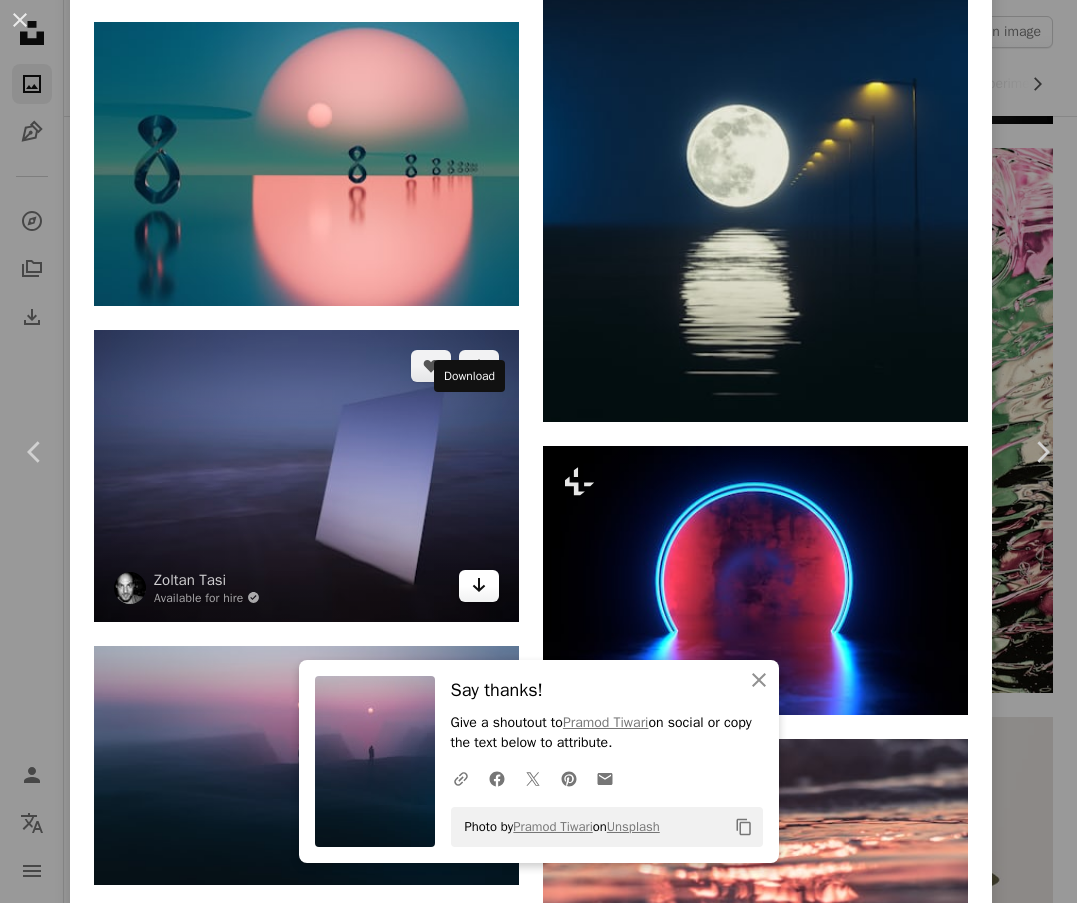 click on "Arrow pointing down" 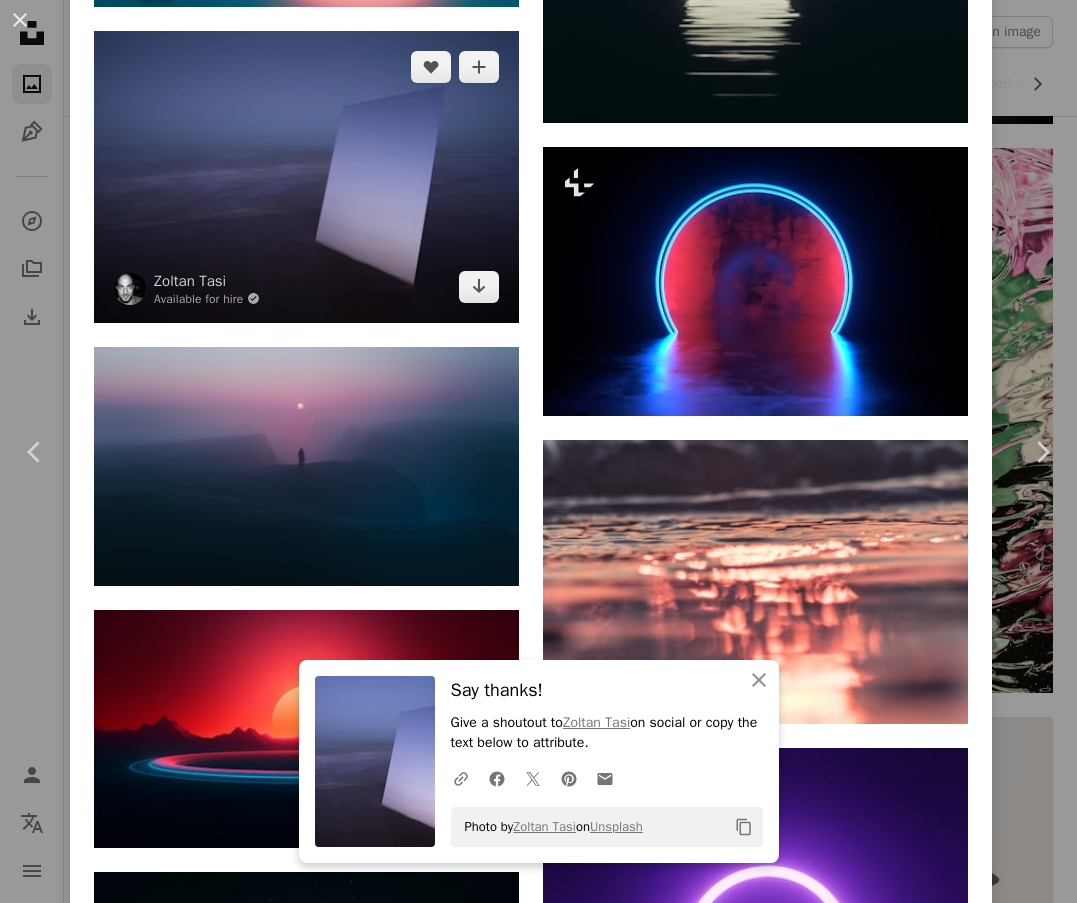 scroll, scrollTop: 11100, scrollLeft: 0, axis: vertical 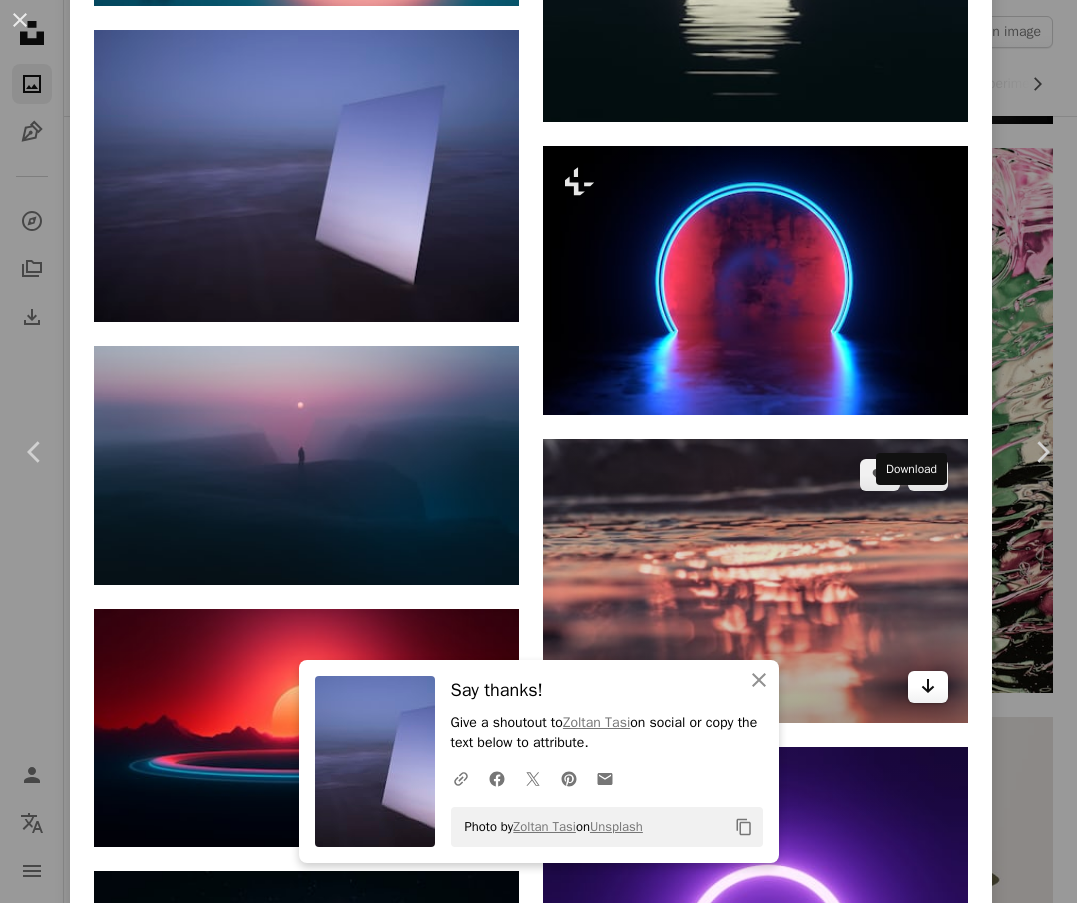 click on "Arrow pointing down" 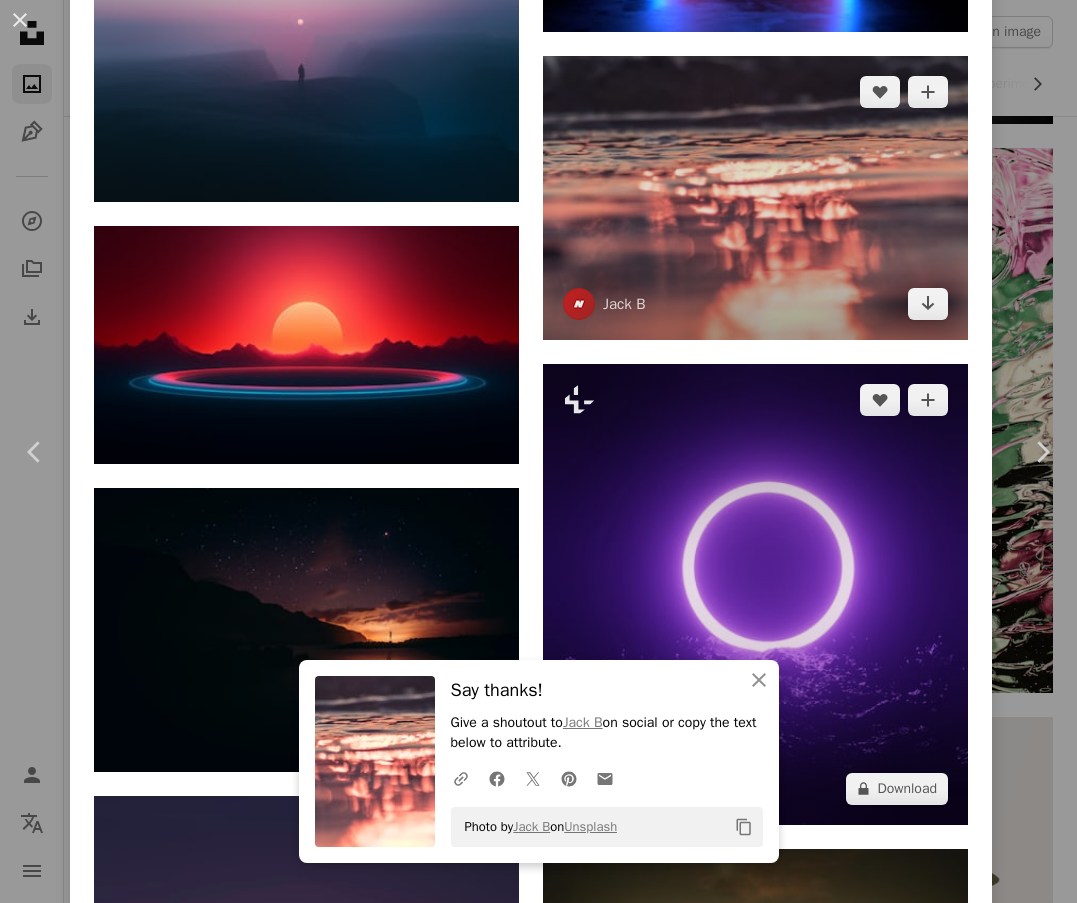 scroll, scrollTop: 11500, scrollLeft: 0, axis: vertical 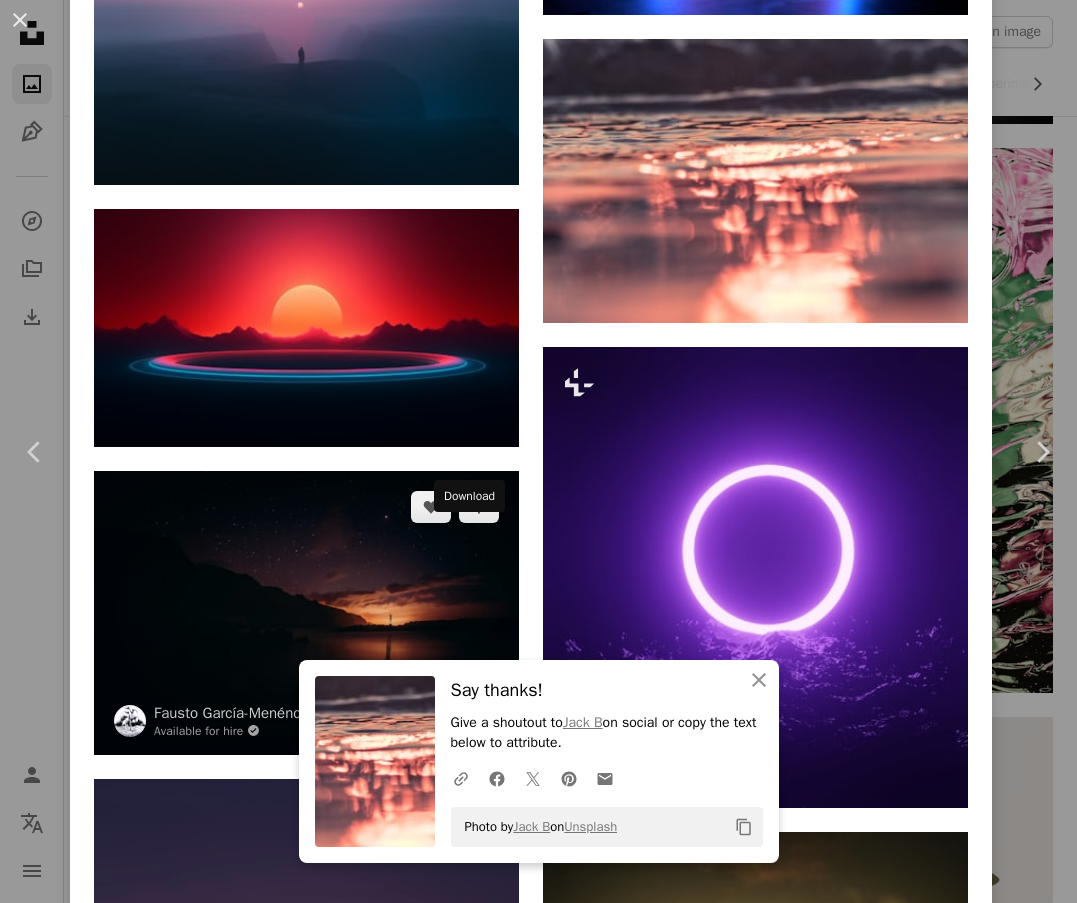 click 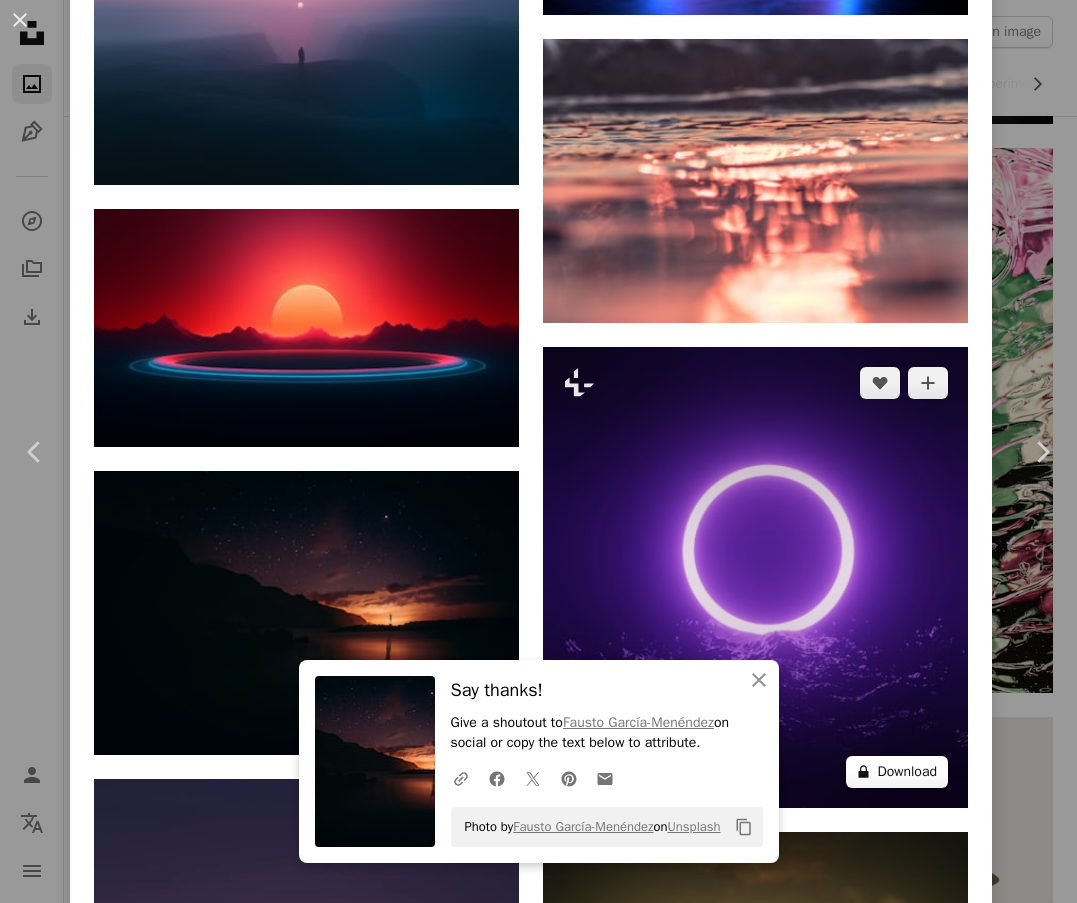 click on "A lock Download" at bounding box center [897, 772] 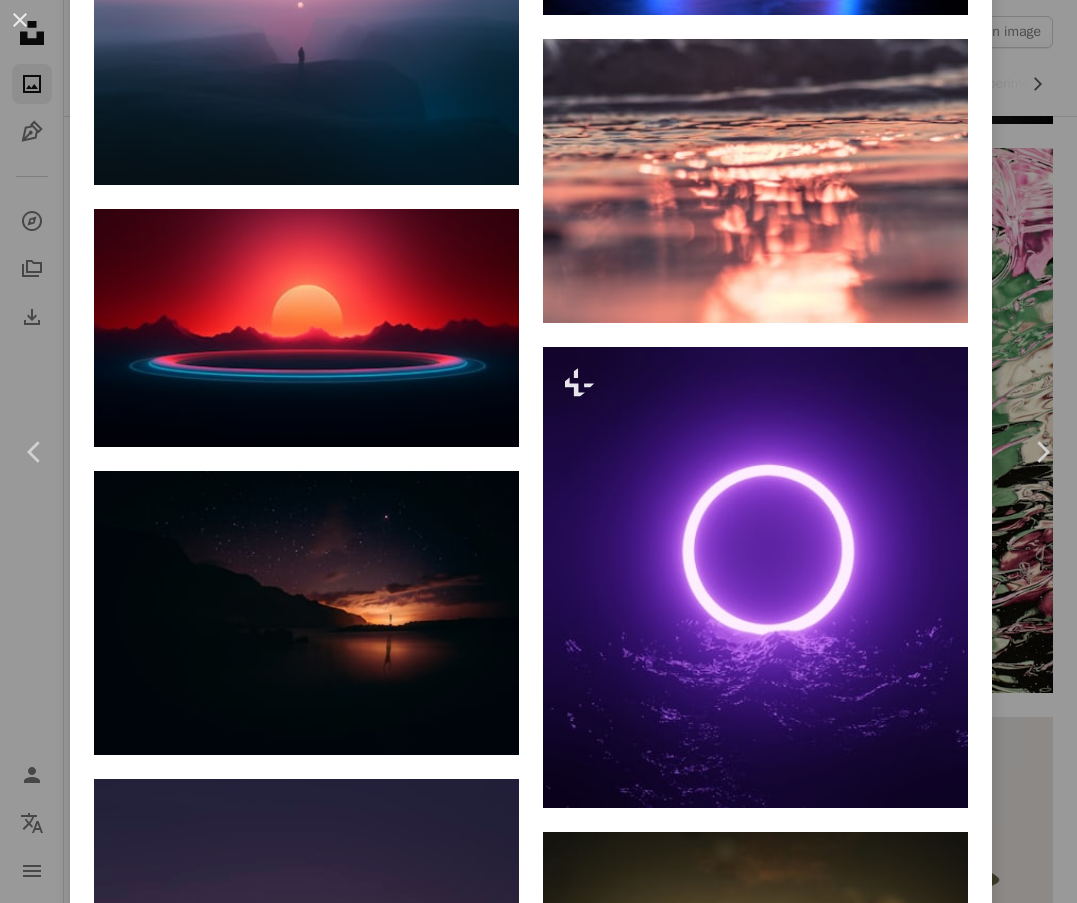 click on "[FIRST] Personalize campaigns at scale from content to delivery using built-in AI tools. Sign Up An X shape Close Say thanks! Give a shoutout to Fausto García-Menéndez on social or copy the text below to attribute. A URL sharing icon (chains) Facebook icon X (formerly Twitter) icon Pinterest icon An envelope Photo by Fausto García-Menéndez on Unsplash Copy content Premium, ready to use images. Get unlimited access. A plus sign Members-only content added monthly A plus sign Unlimited royalty-free downloads A plus sign Illustrations New A plus sign Enhanced legal protections yearly 65% off monthly $20 $7 USD per month * Get Unsplash+ * When paid annually, billed upfront $84 Taxes where applicable. Renews automatically. Cancel anytime." at bounding box center [538, 5127] 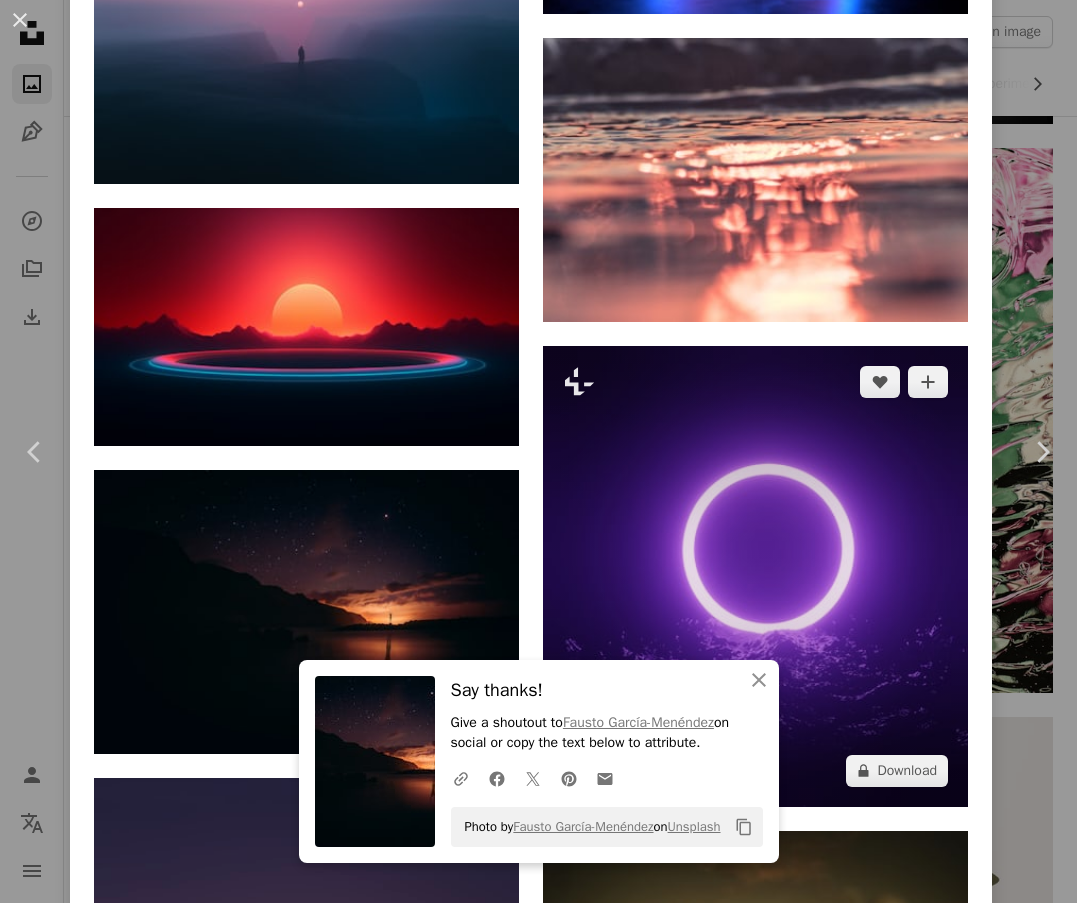 scroll, scrollTop: 11500, scrollLeft: 0, axis: vertical 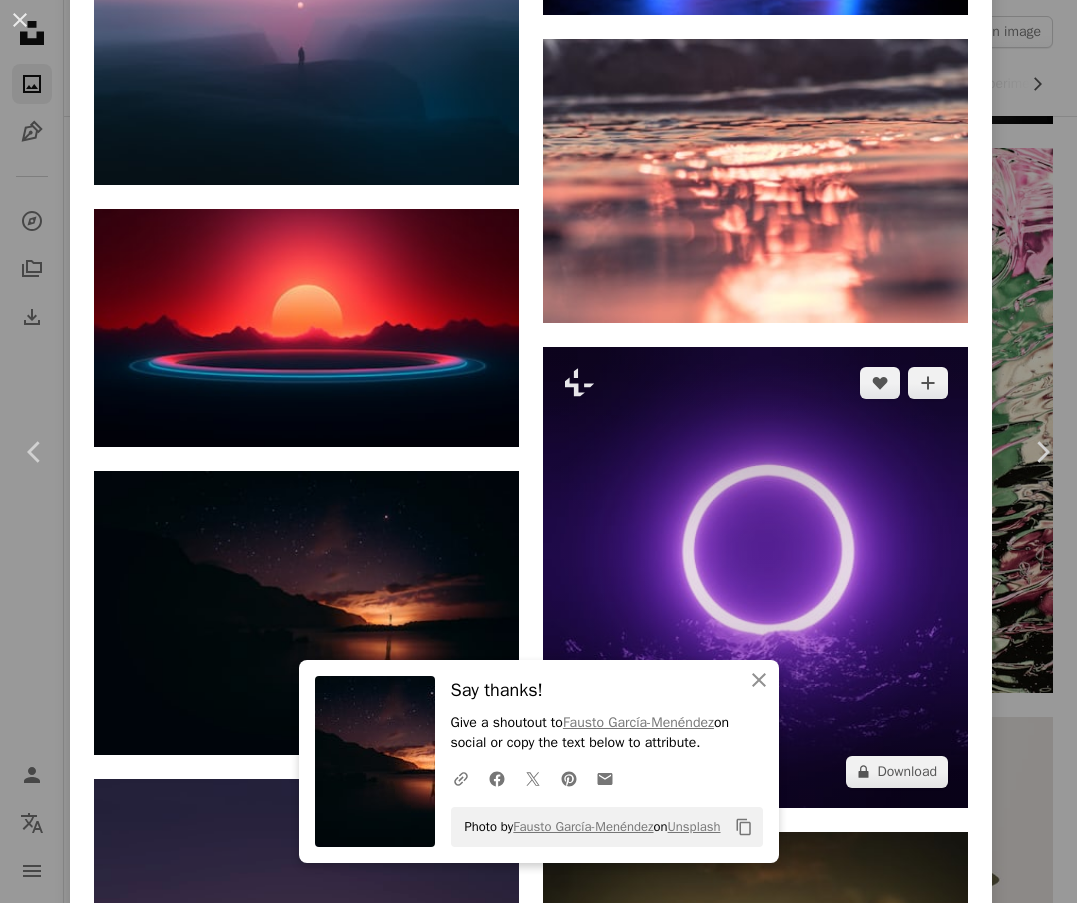 click at bounding box center [755, 577] 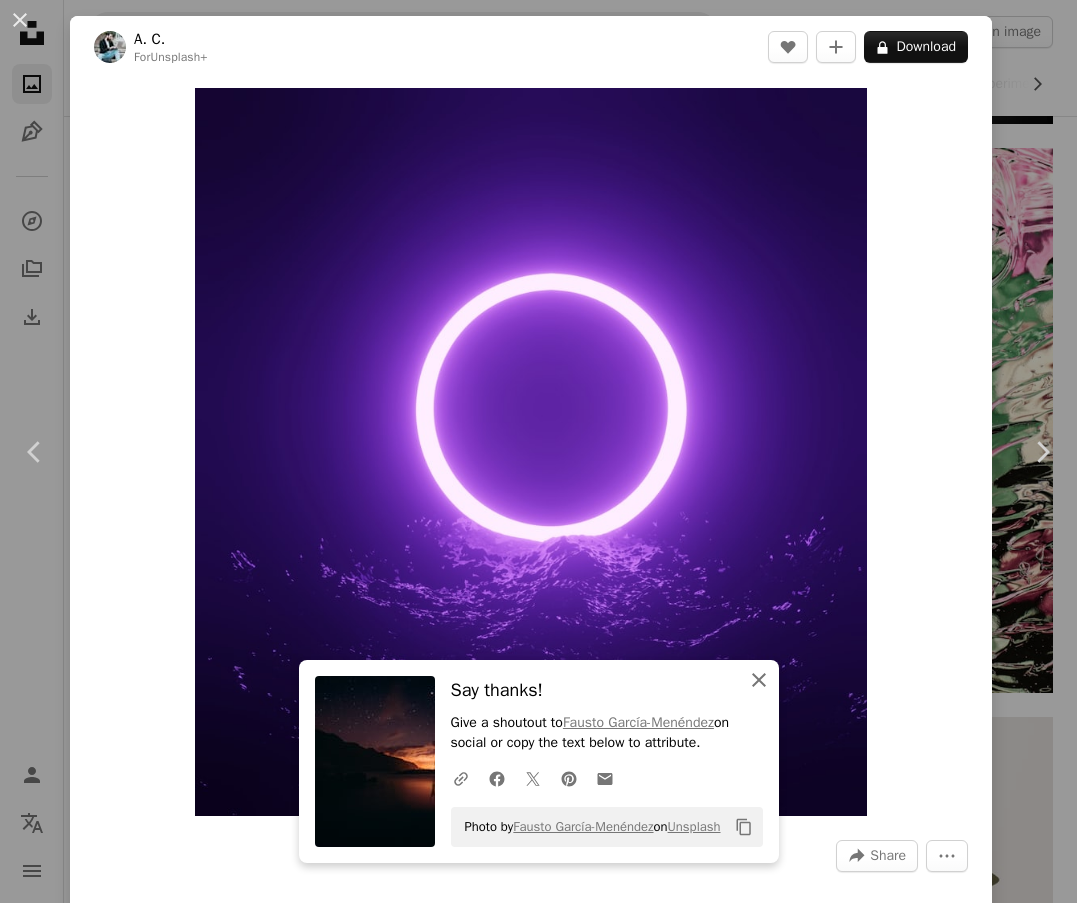 click 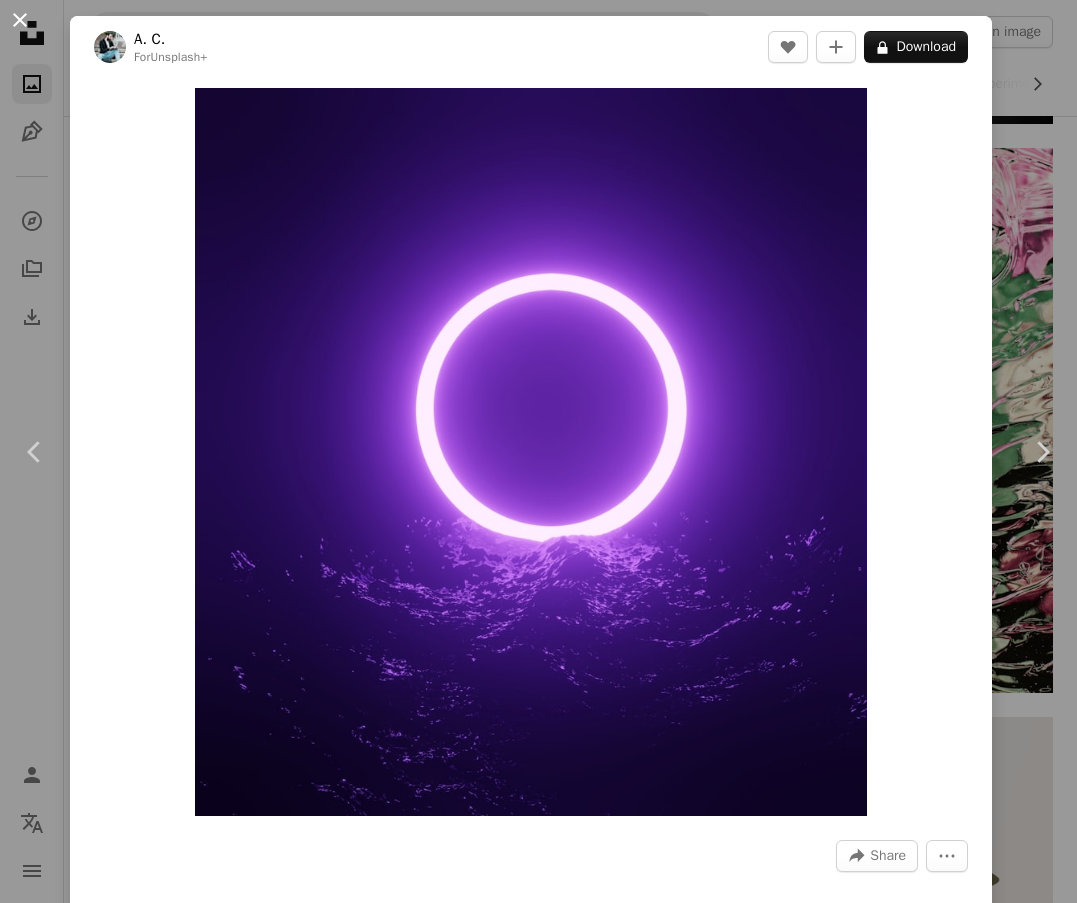 click on "An X shape" at bounding box center [20, 20] 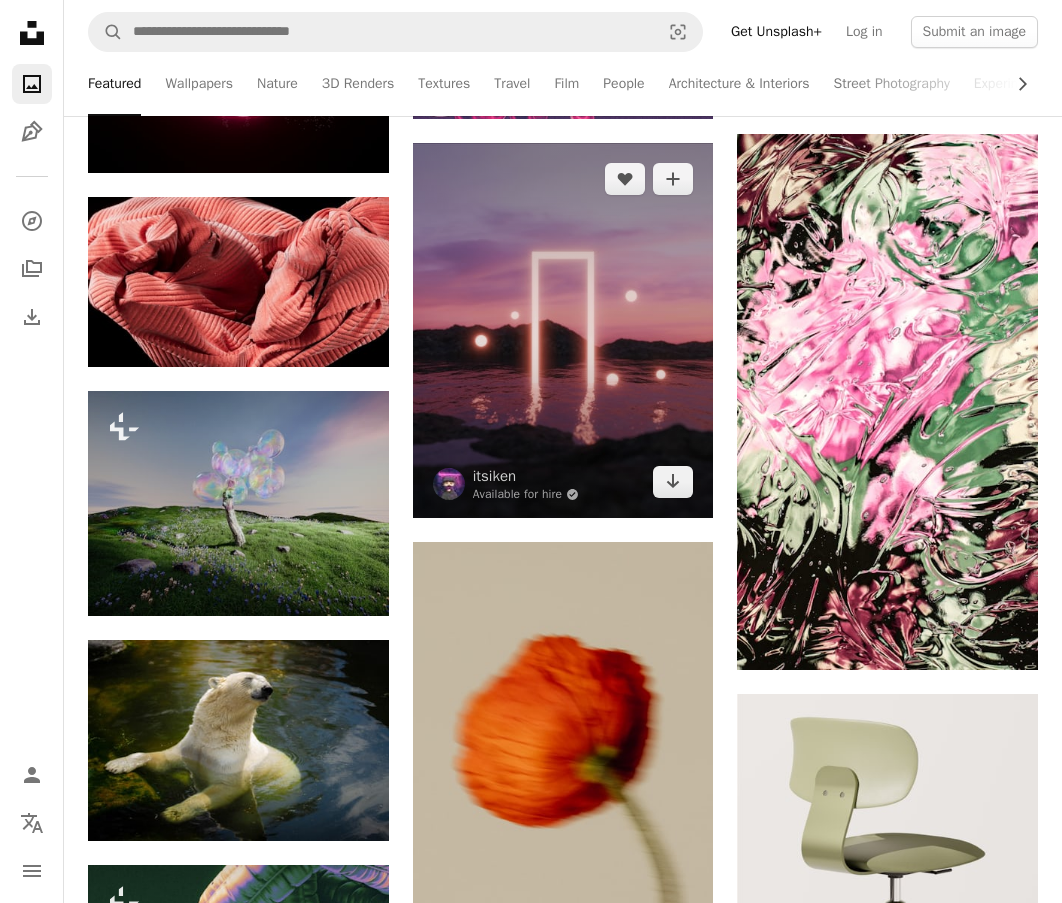 click at bounding box center [563, 331] 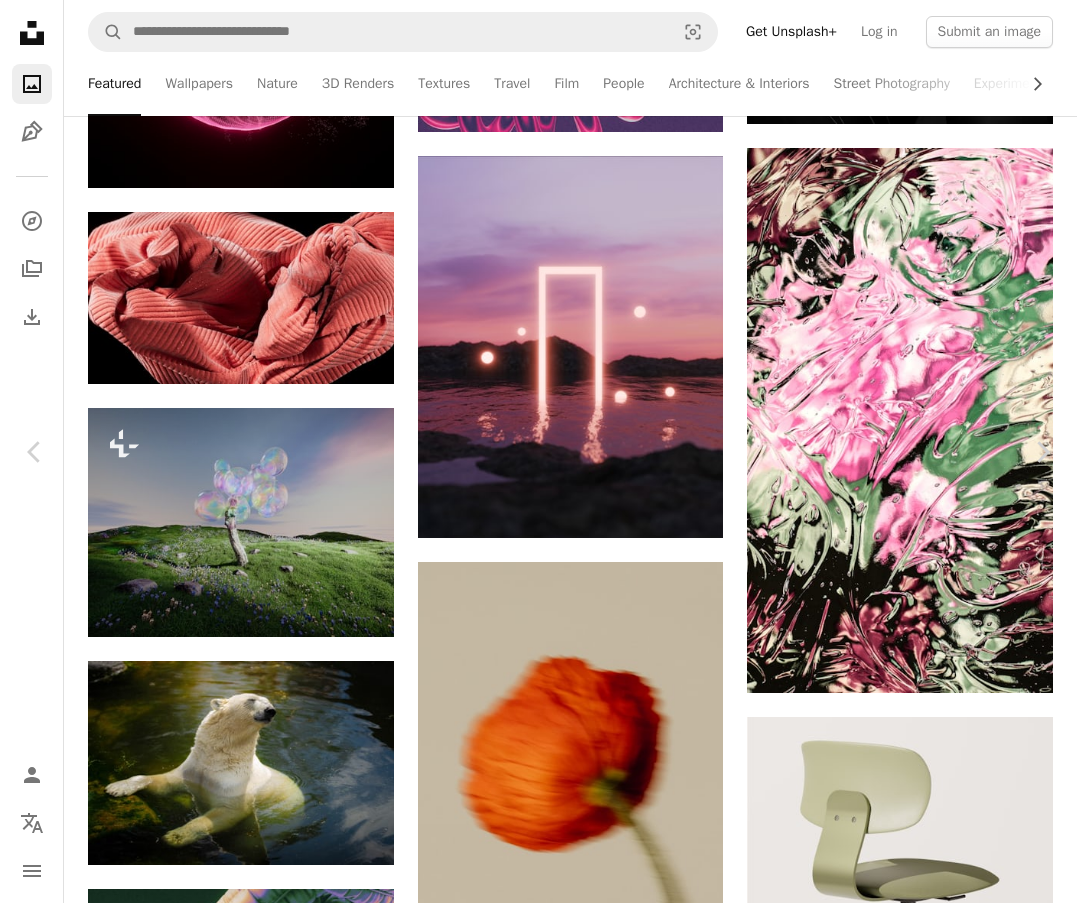 scroll, scrollTop: 3300, scrollLeft: 0, axis: vertical 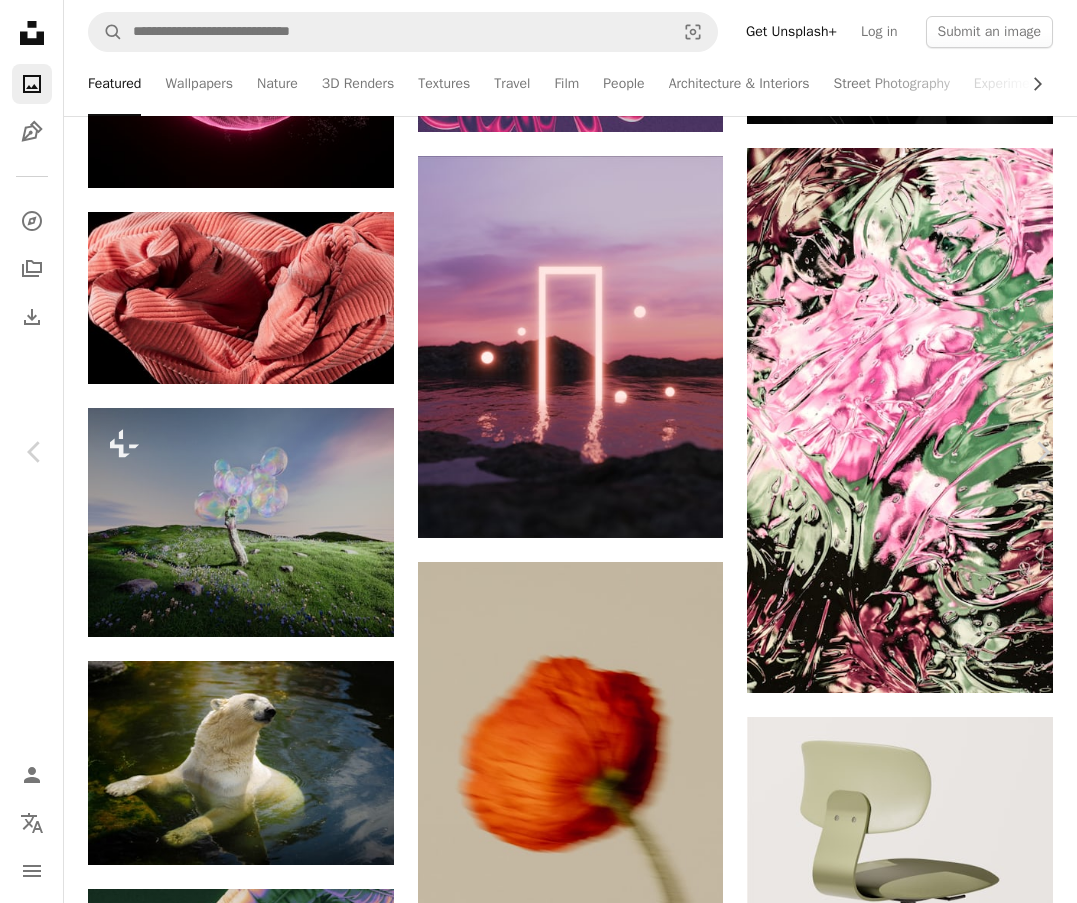 click on "Arrow pointing down" 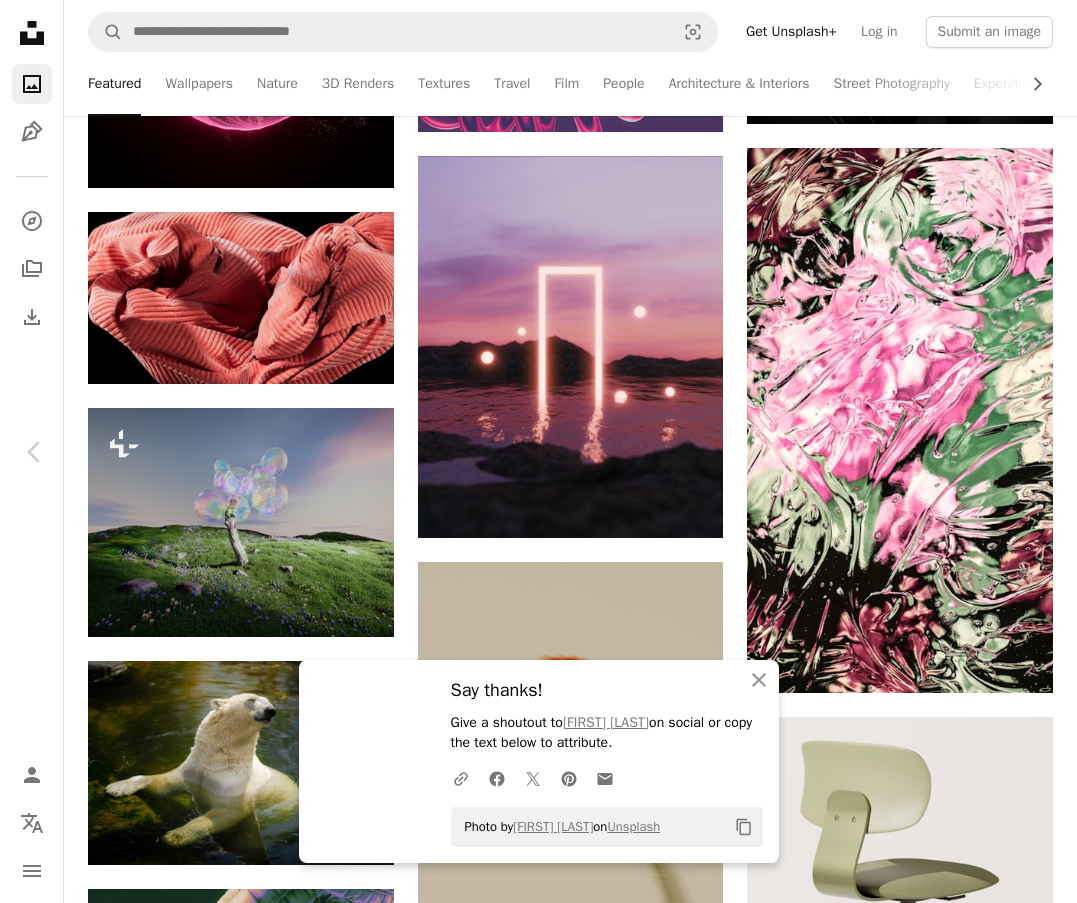scroll, scrollTop: 13069, scrollLeft: 0, axis: vertical 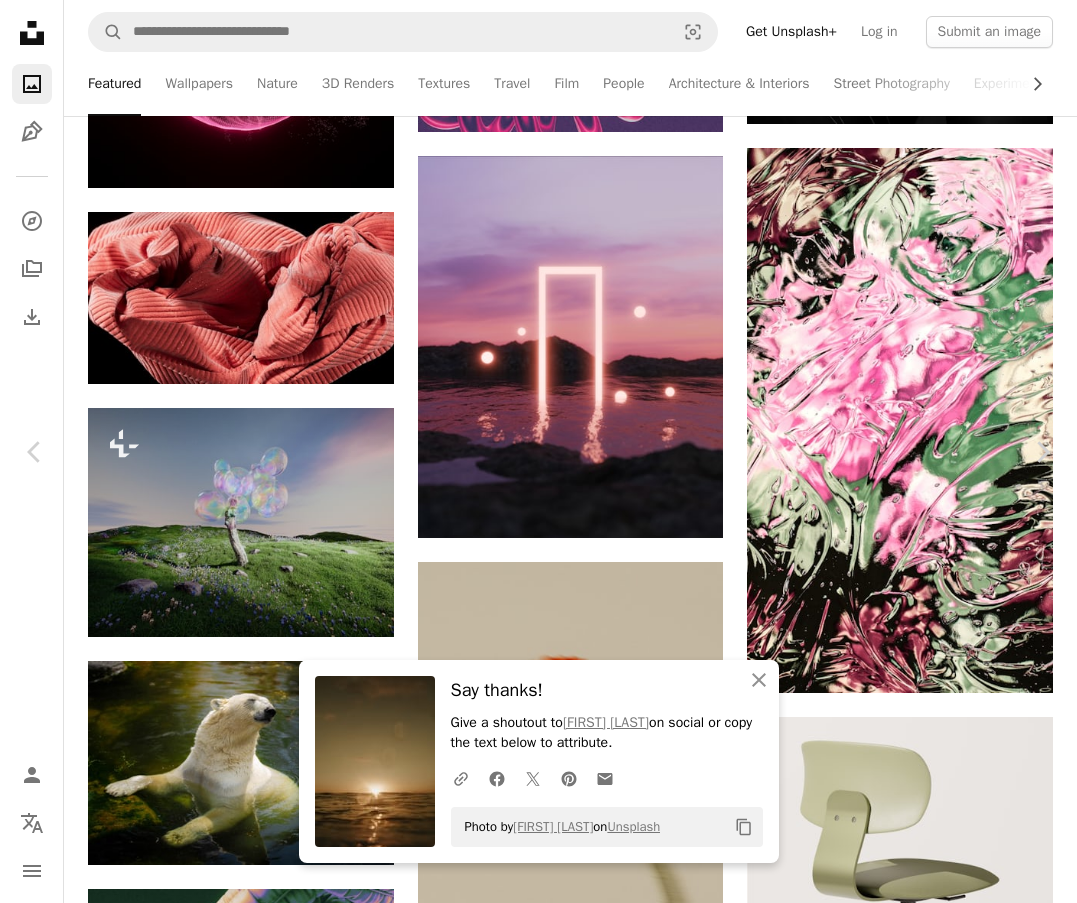 click 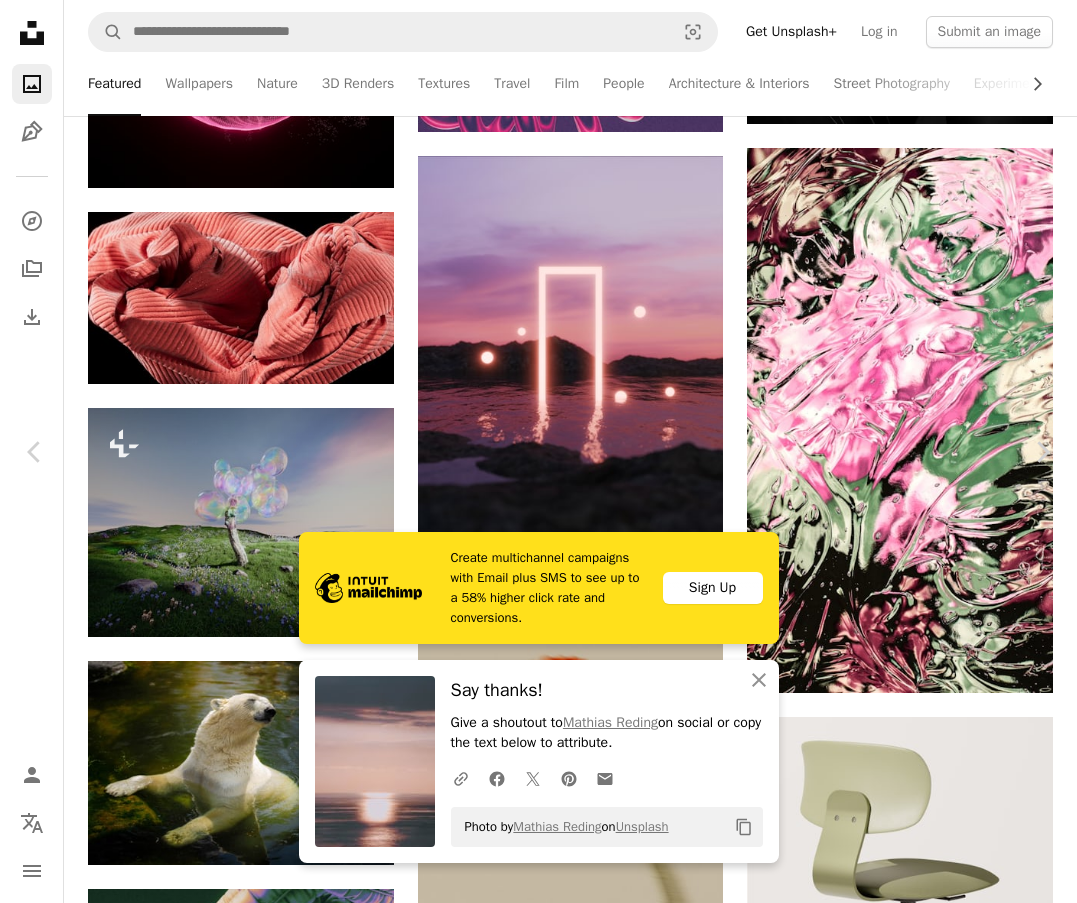 scroll, scrollTop: 13369, scrollLeft: 0, axis: vertical 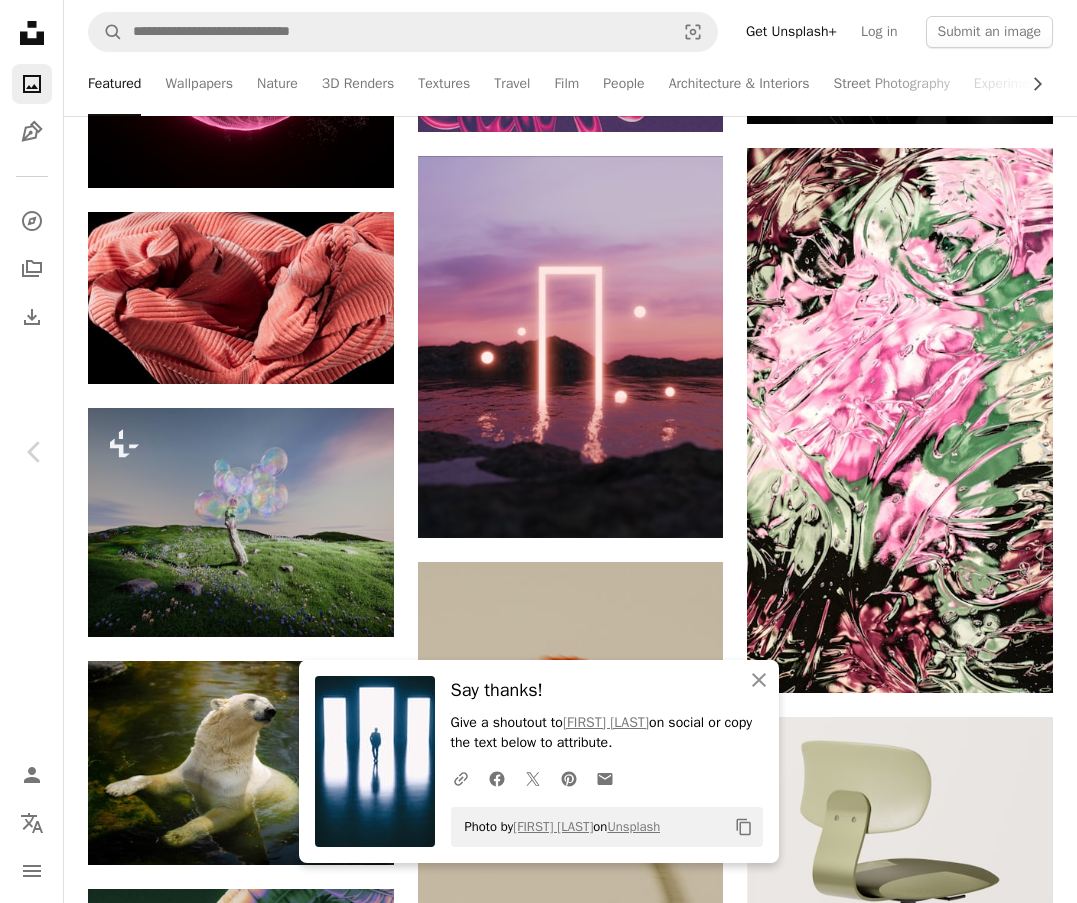click 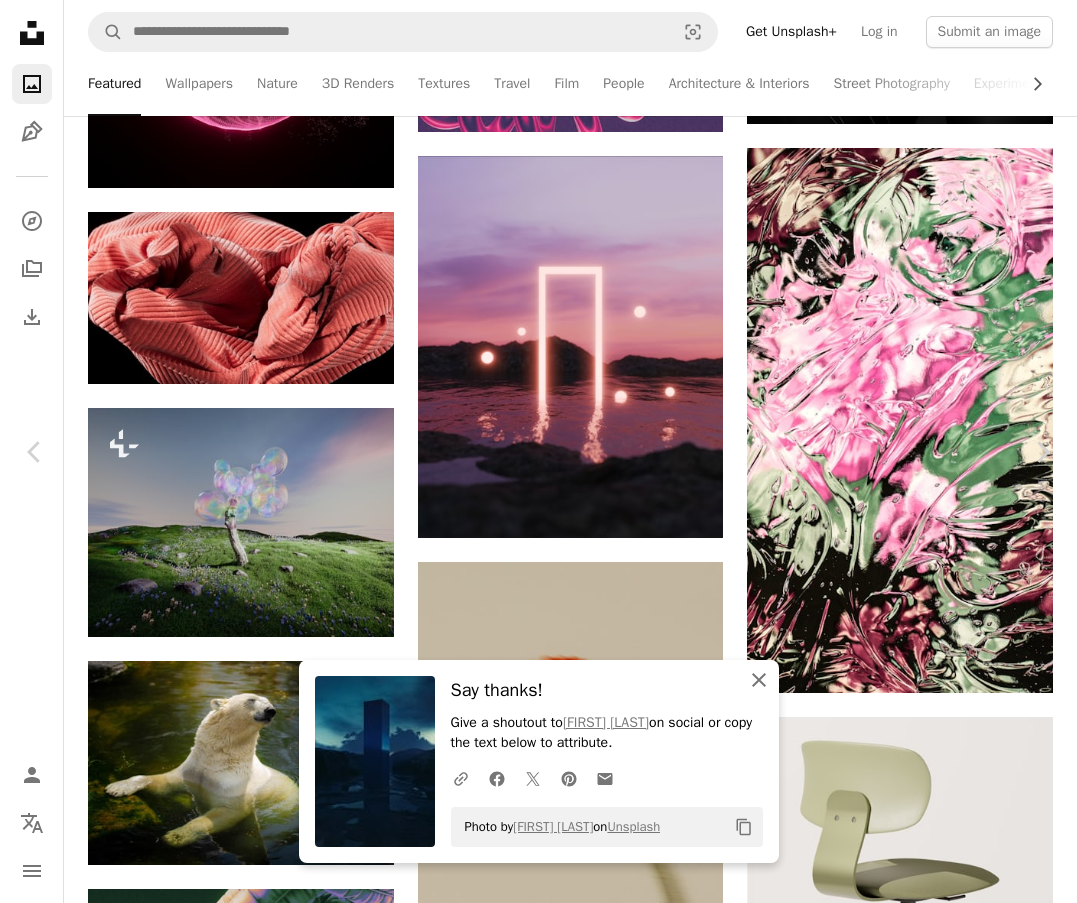 drag, startPoint x: 752, startPoint y: 678, endPoint x: 737, endPoint y: 673, distance: 15.811388 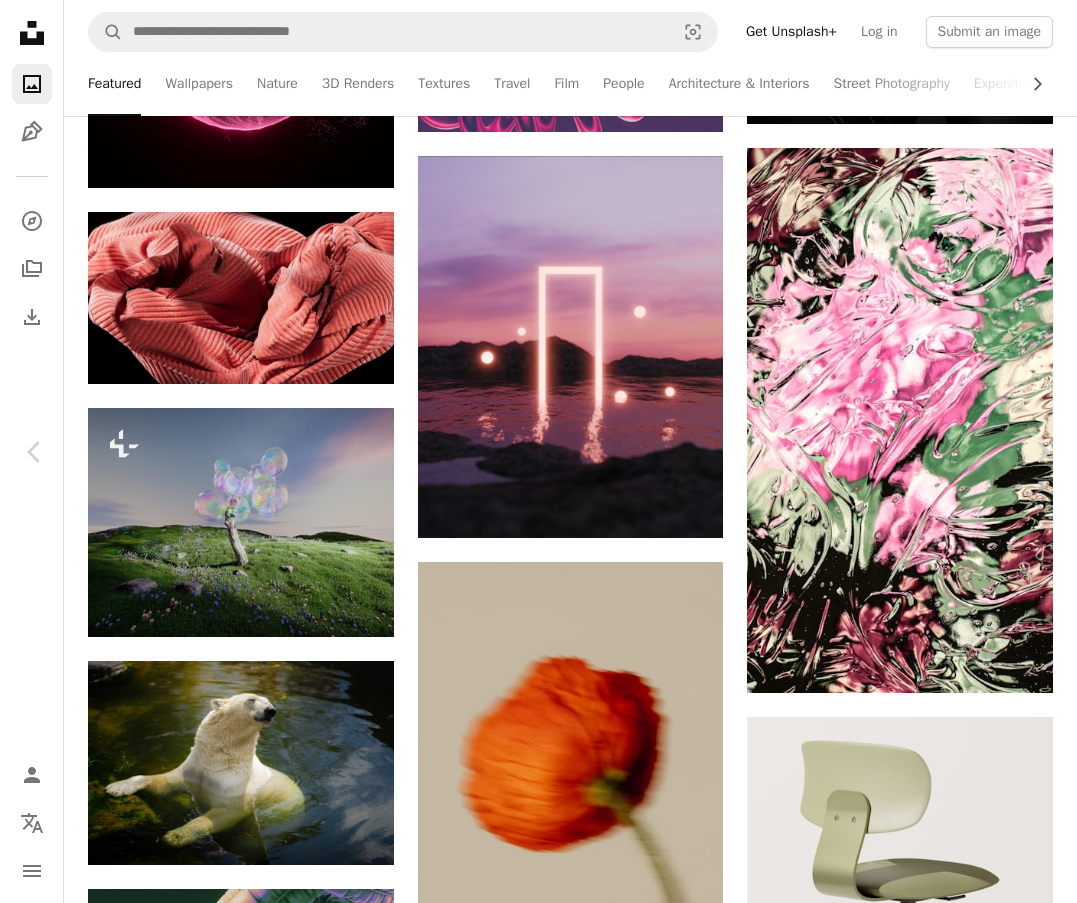 click on "Arrow pointing down" 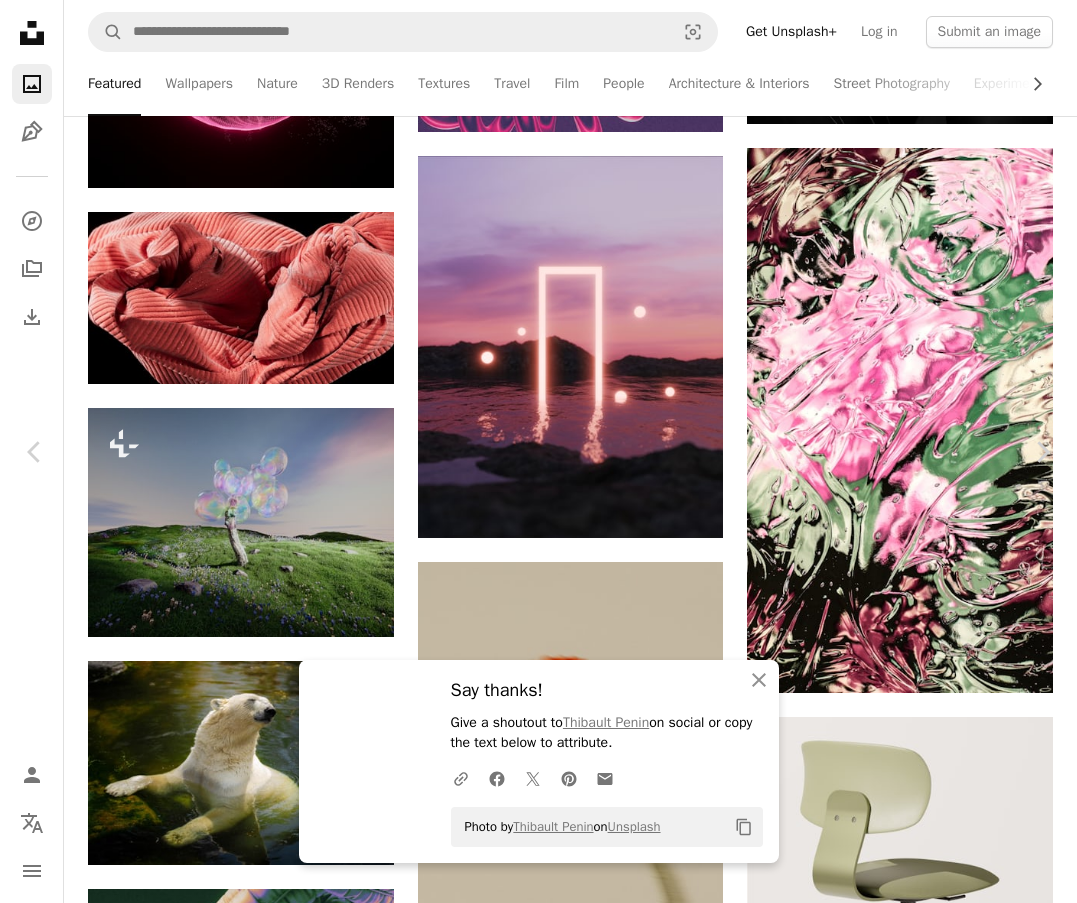 scroll, scrollTop: 16036, scrollLeft: 0, axis: vertical 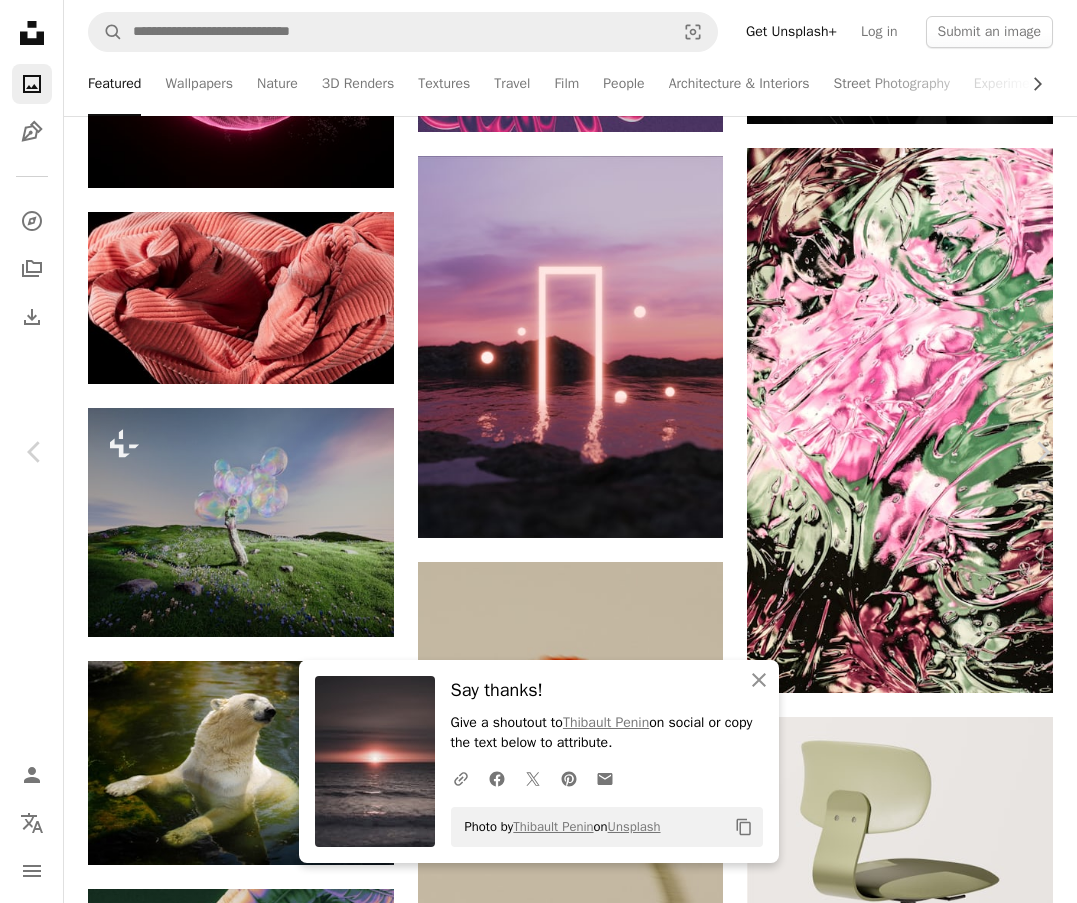 click on "Arrow pointing down" 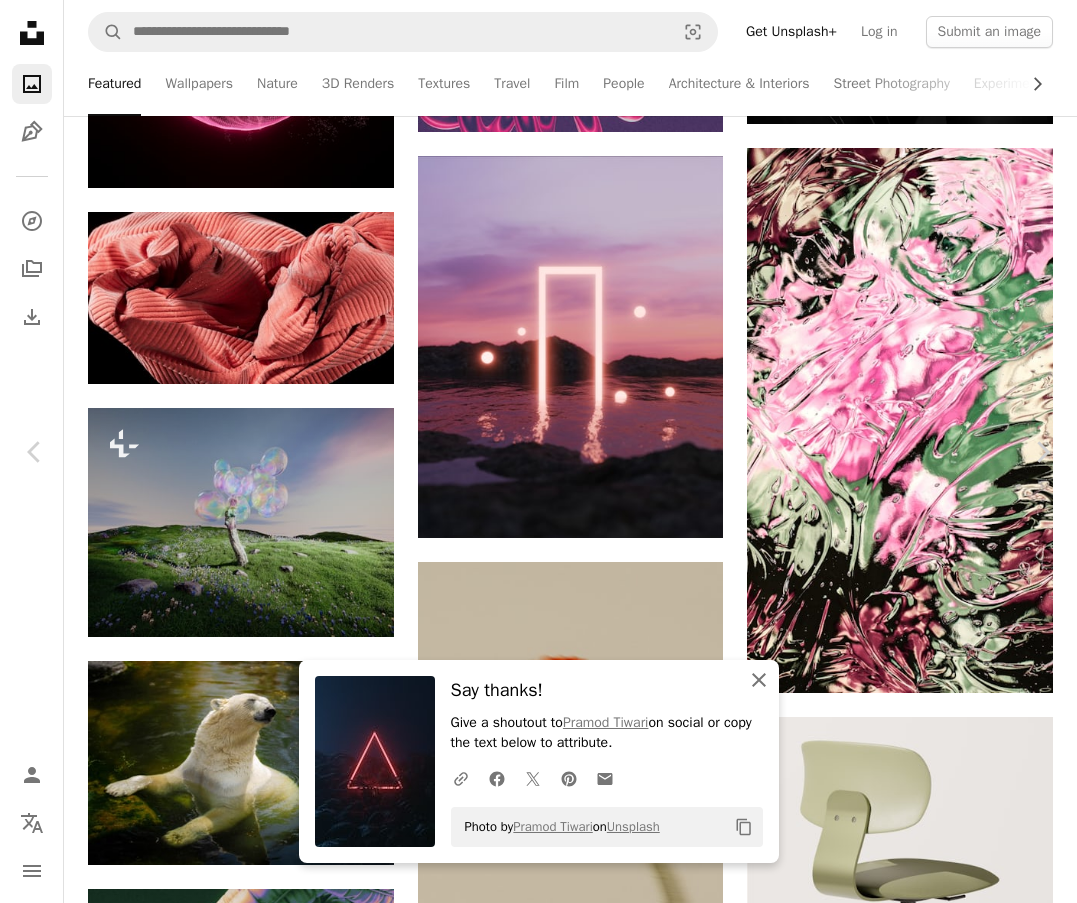 click on "An X shape" 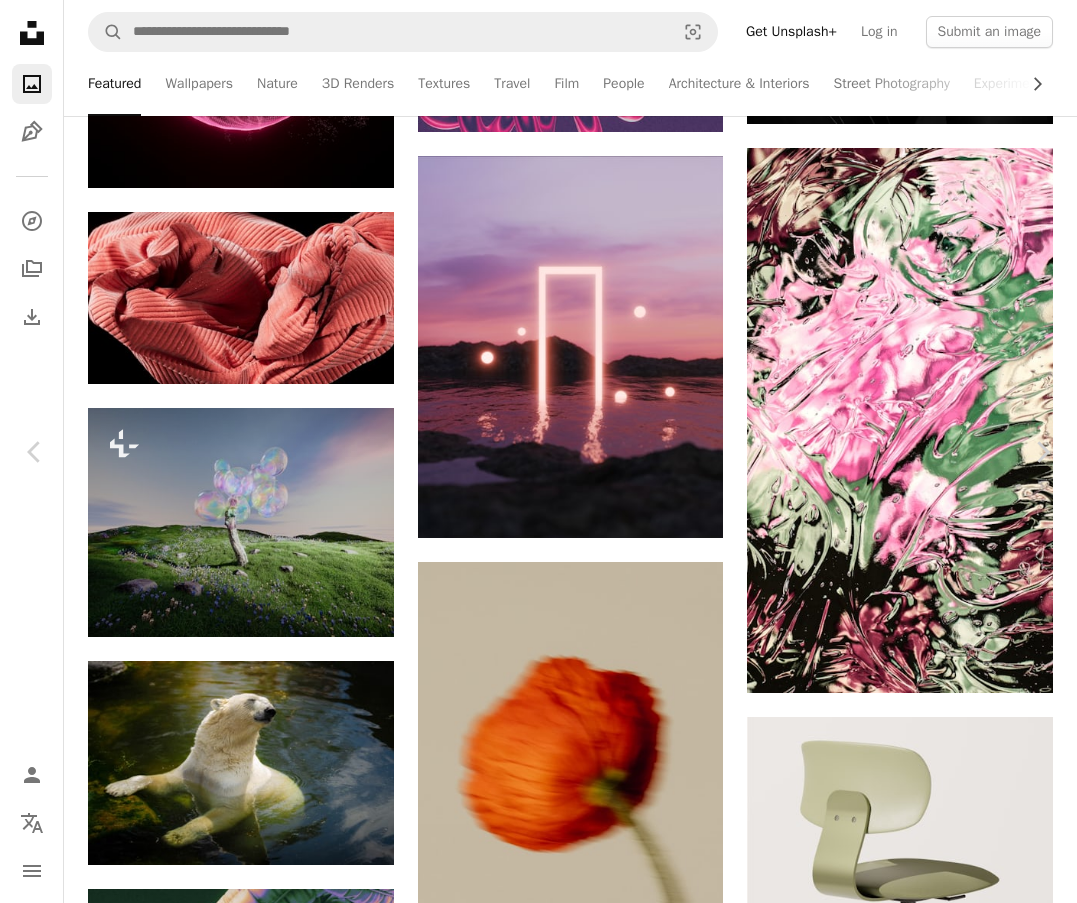 scroll, scrollTop: 16436, scrollLeft: 0, axis: vertical 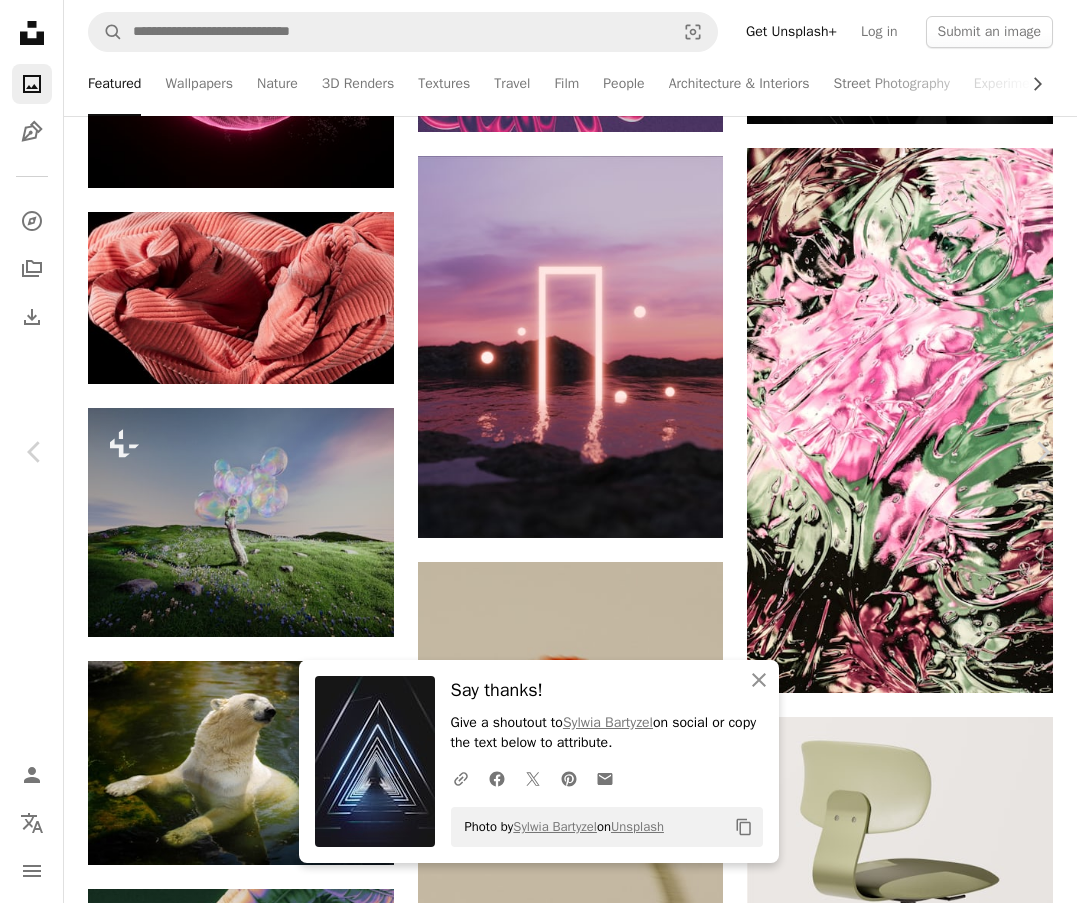 click 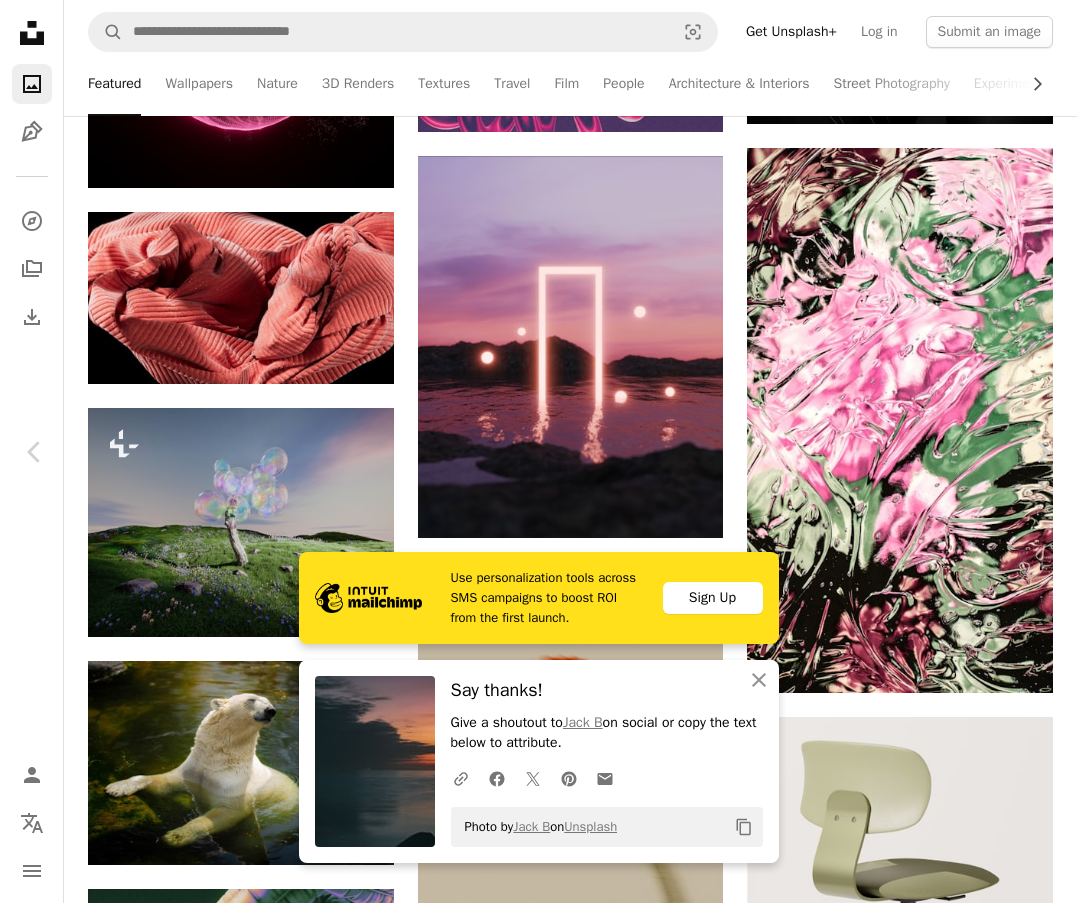 scroll, scrollTop: 17636, scrollLeft: 0, axis: vertical 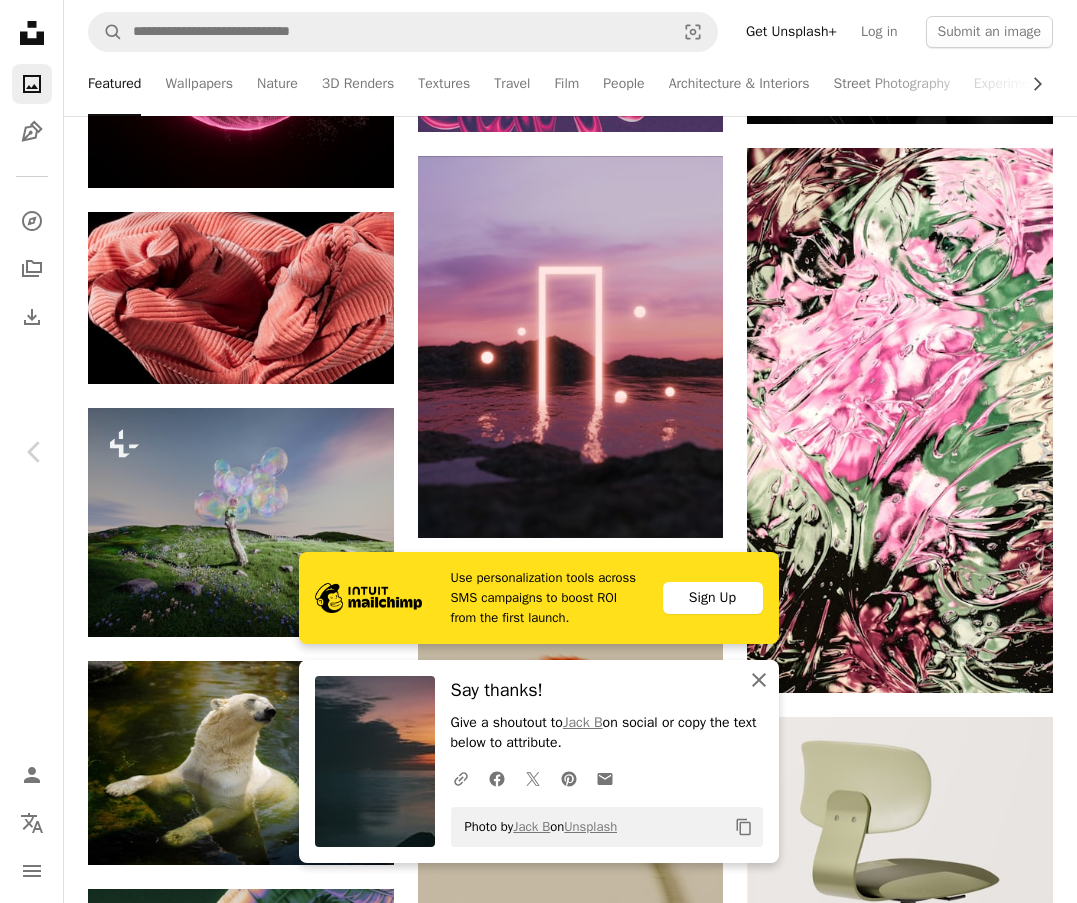 click on "An X shape" 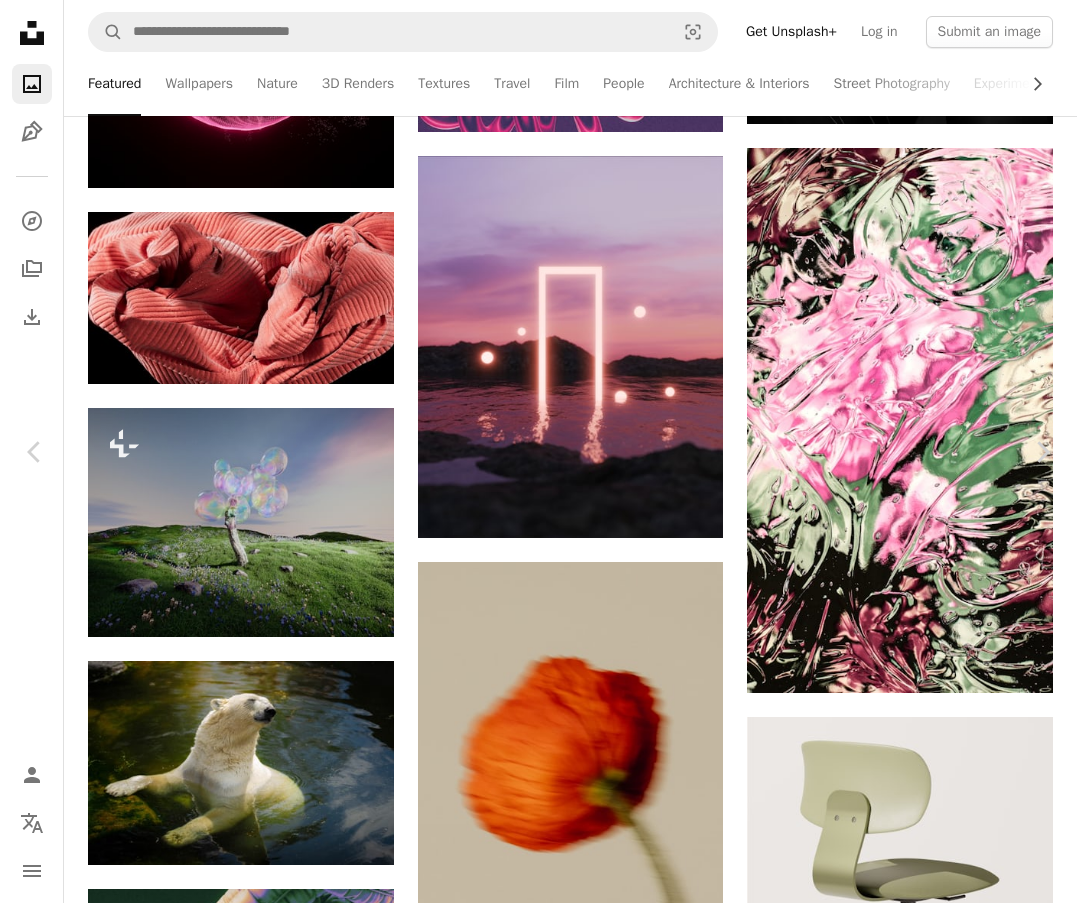 scroll, scrollTop: 20036, scrollLeft: 0, axis: vertical 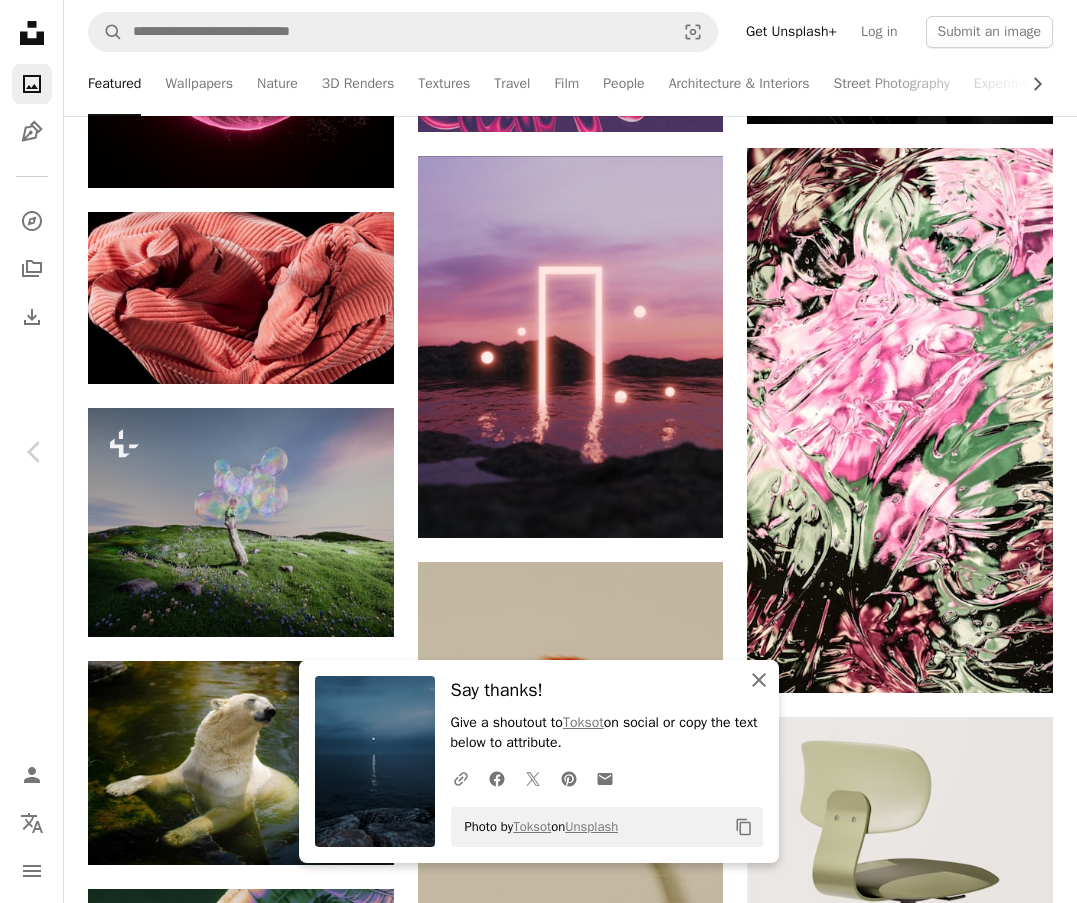drag, startPoint x: 756, startPoint y: 685, endPoint x: 766, endPoint y: 679, distance: 11.661903 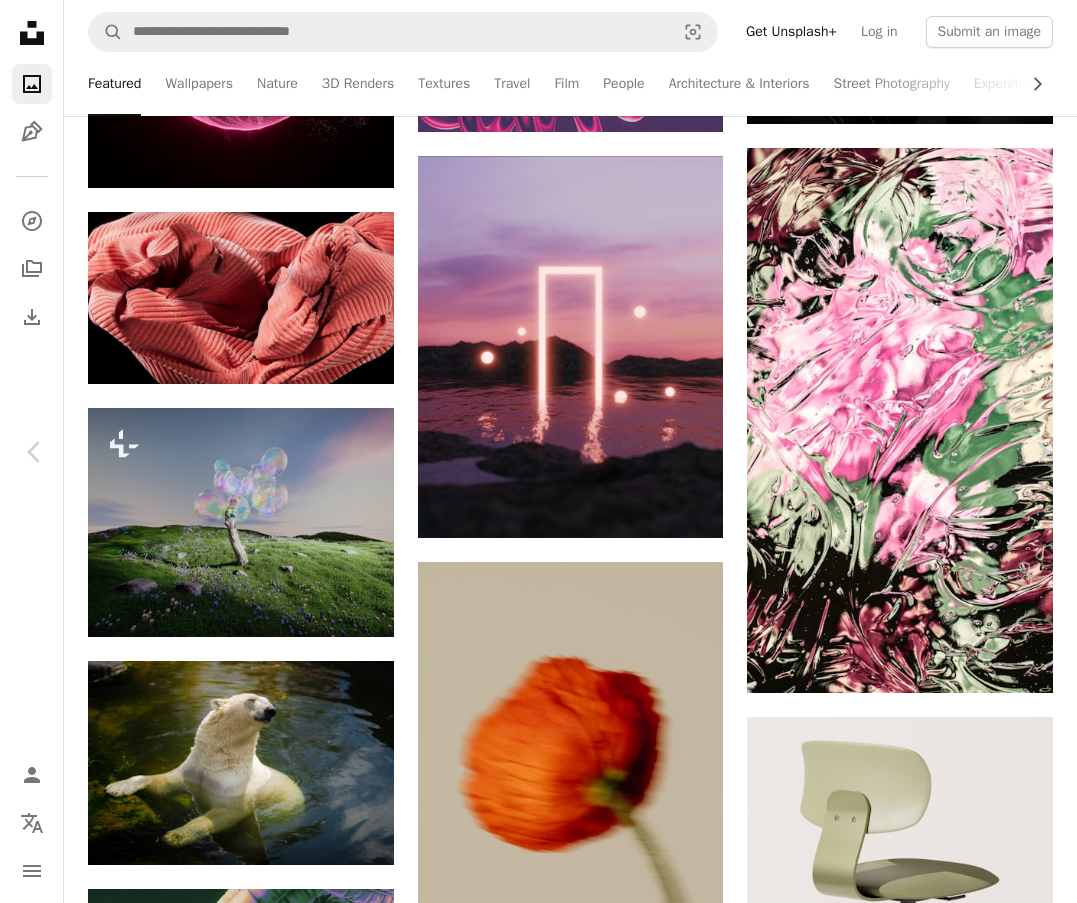 scroll, scrollTop: 21136, scrollLeft: 0, axis: vertical 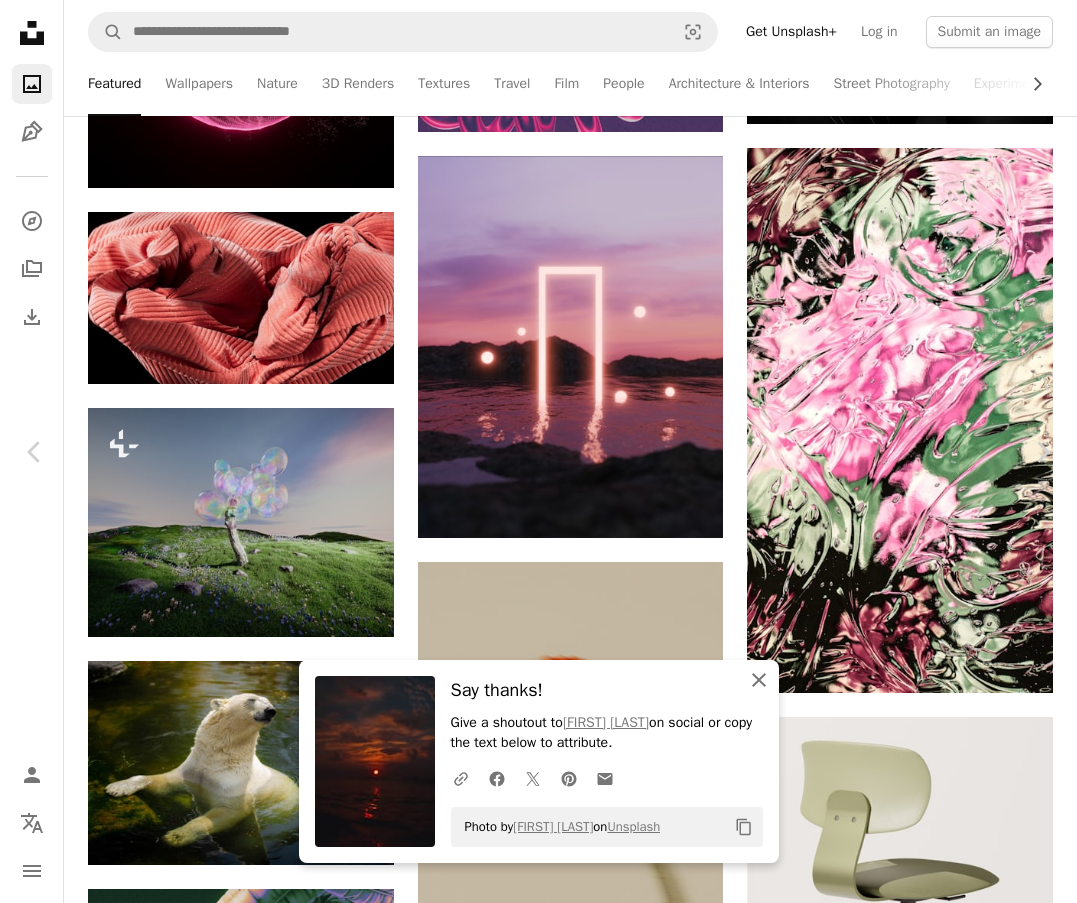drag, startPoint x: 752, startPoint y: 685, endPoint x: 761, endPoint y: 669, distance: 18.35756 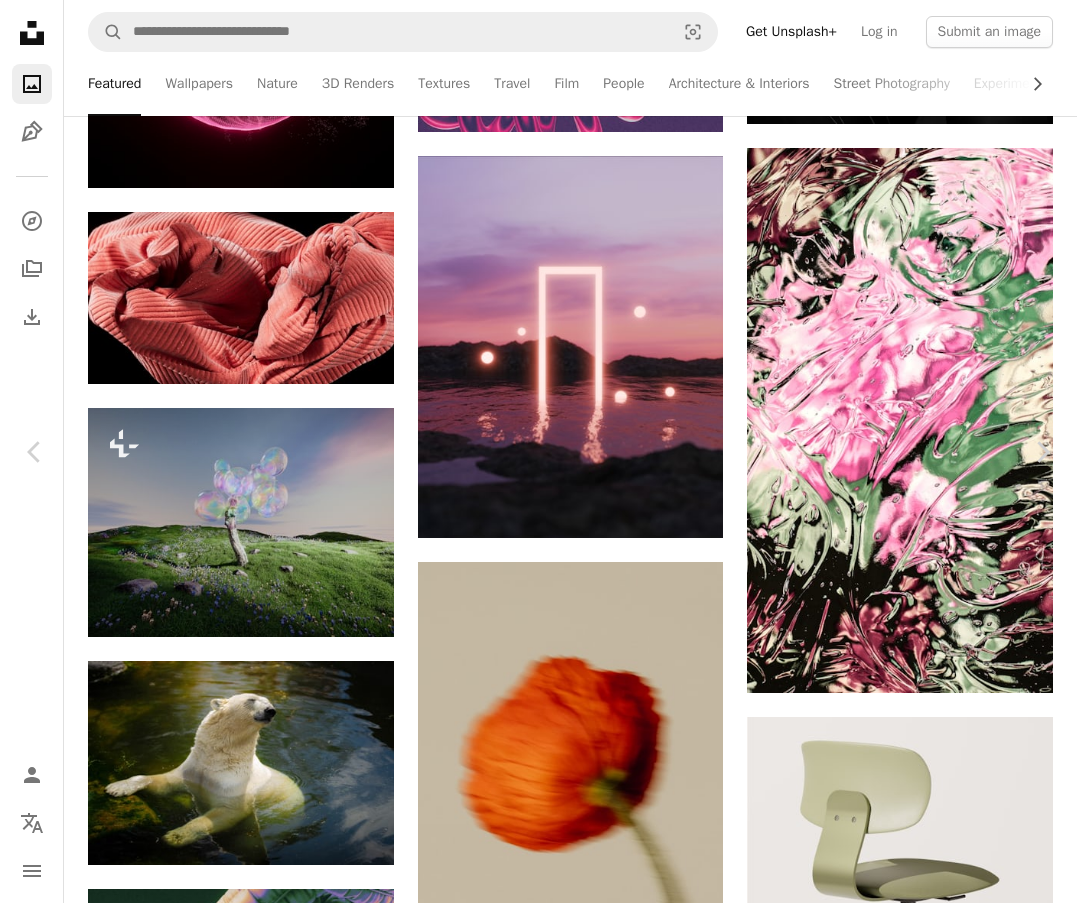 click 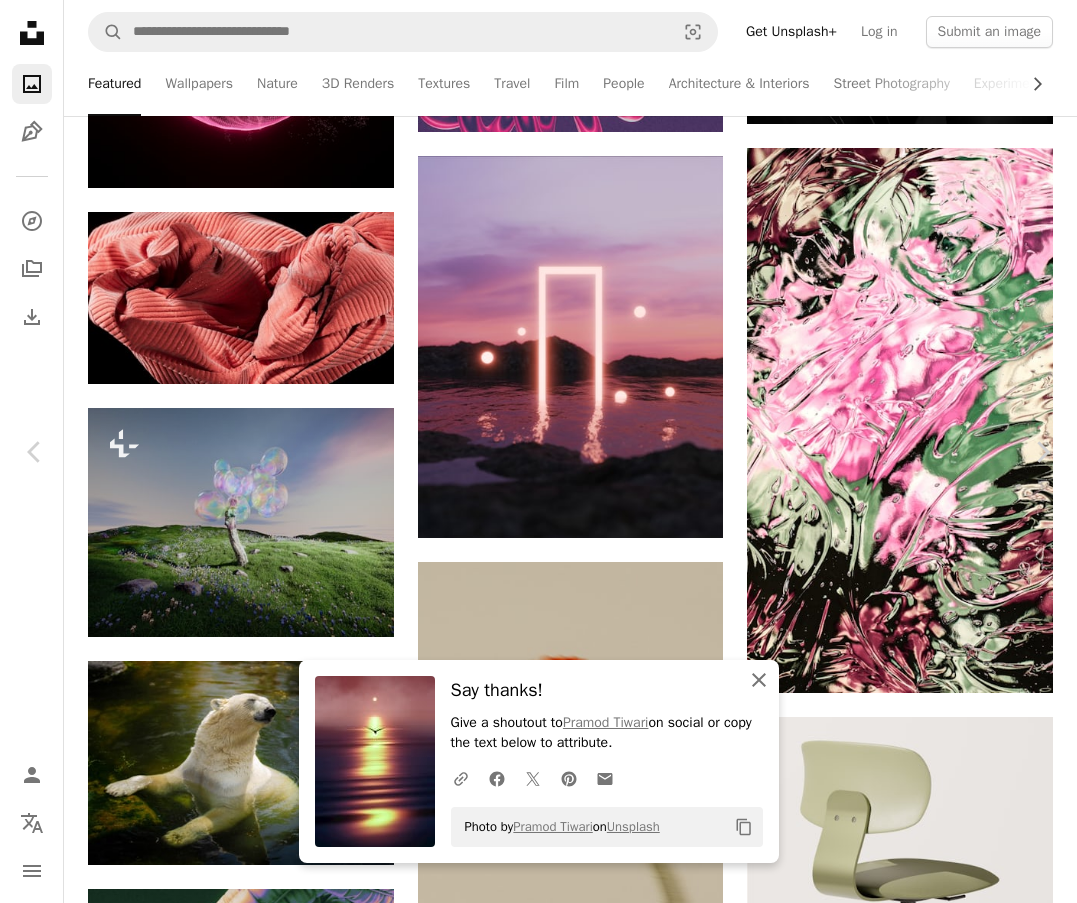 click on "An X shape" 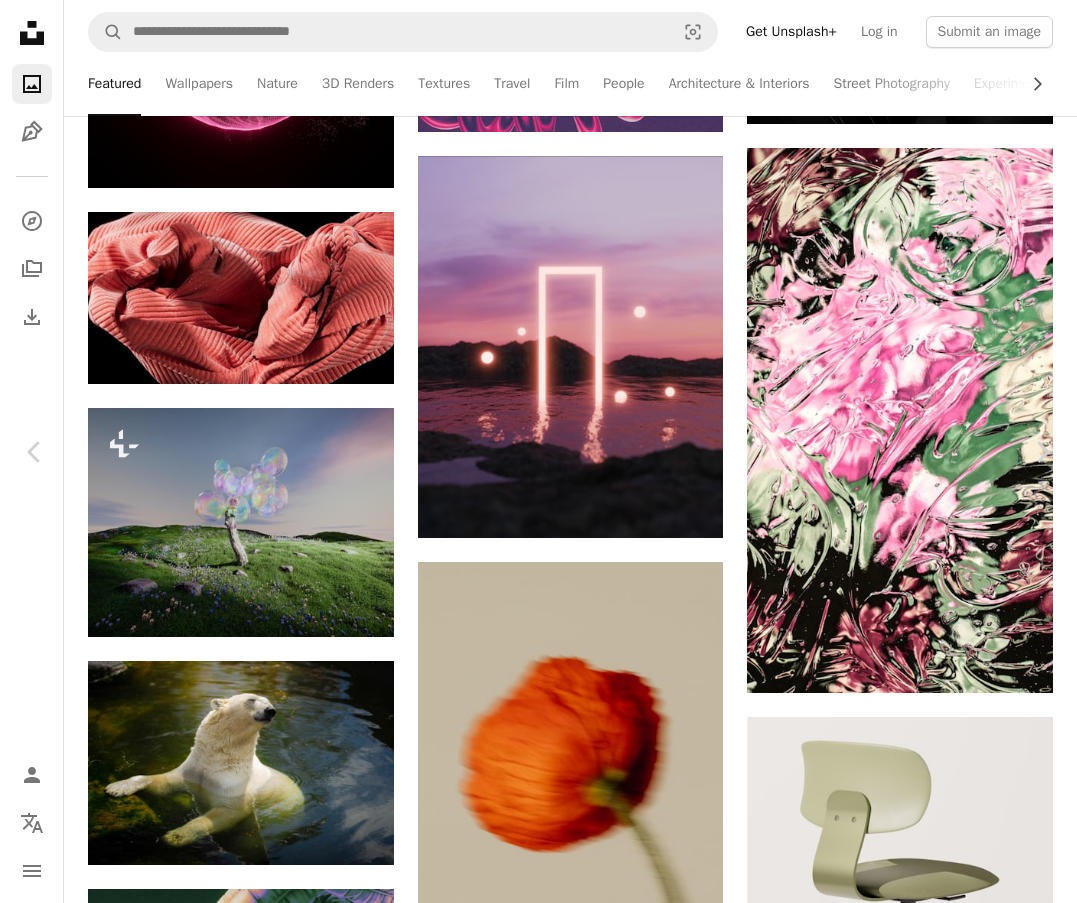 scroll, scrollTop: 22907, scrollLeft: 0, axis: vertical 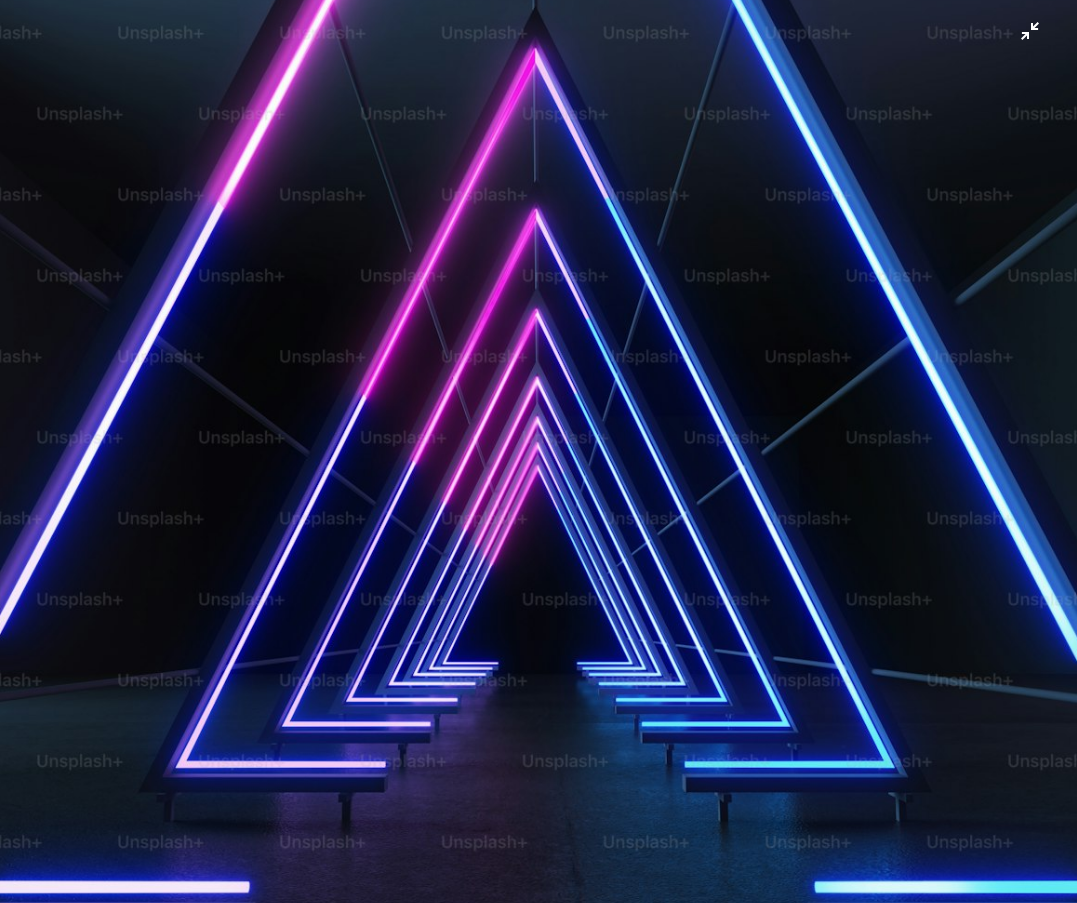 click at bounding box center [538, 465] 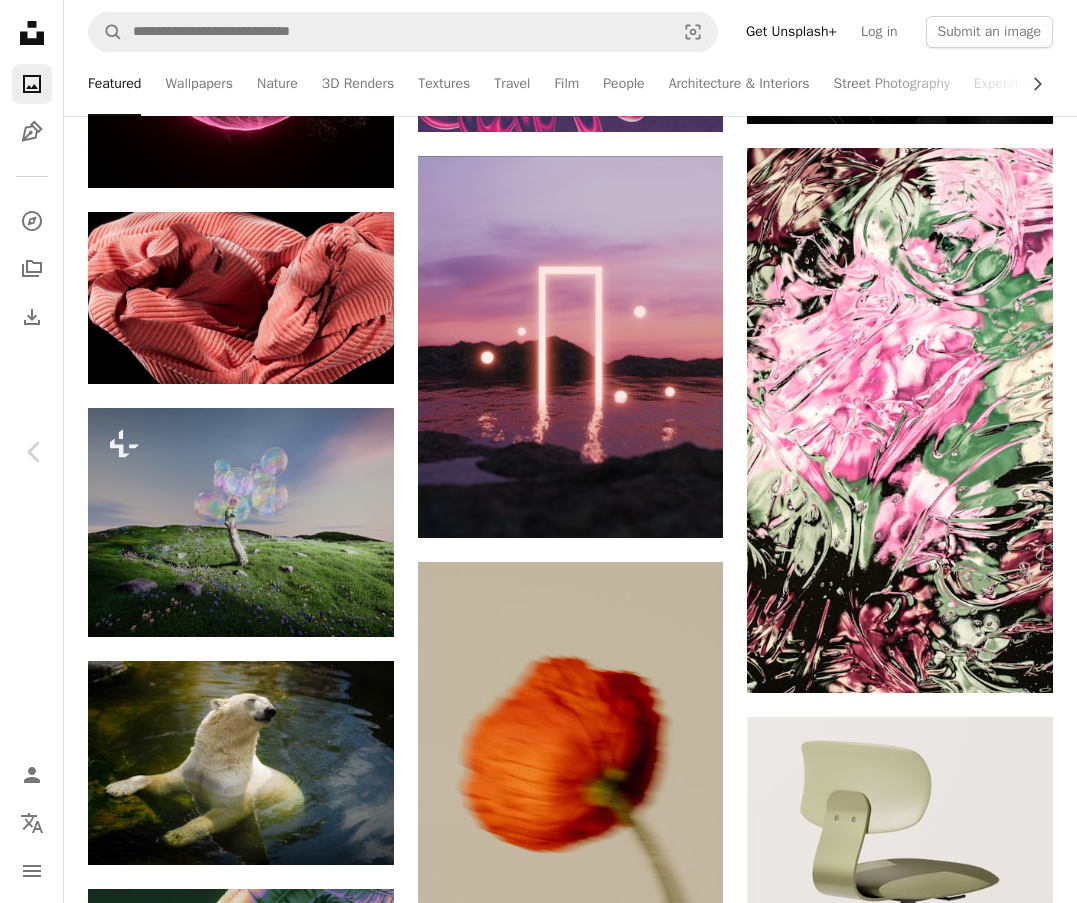 drag, startPoint x: 474, startPoint y: 274, endPoint x: 461, endPoint y: 248, distance: 29.068884 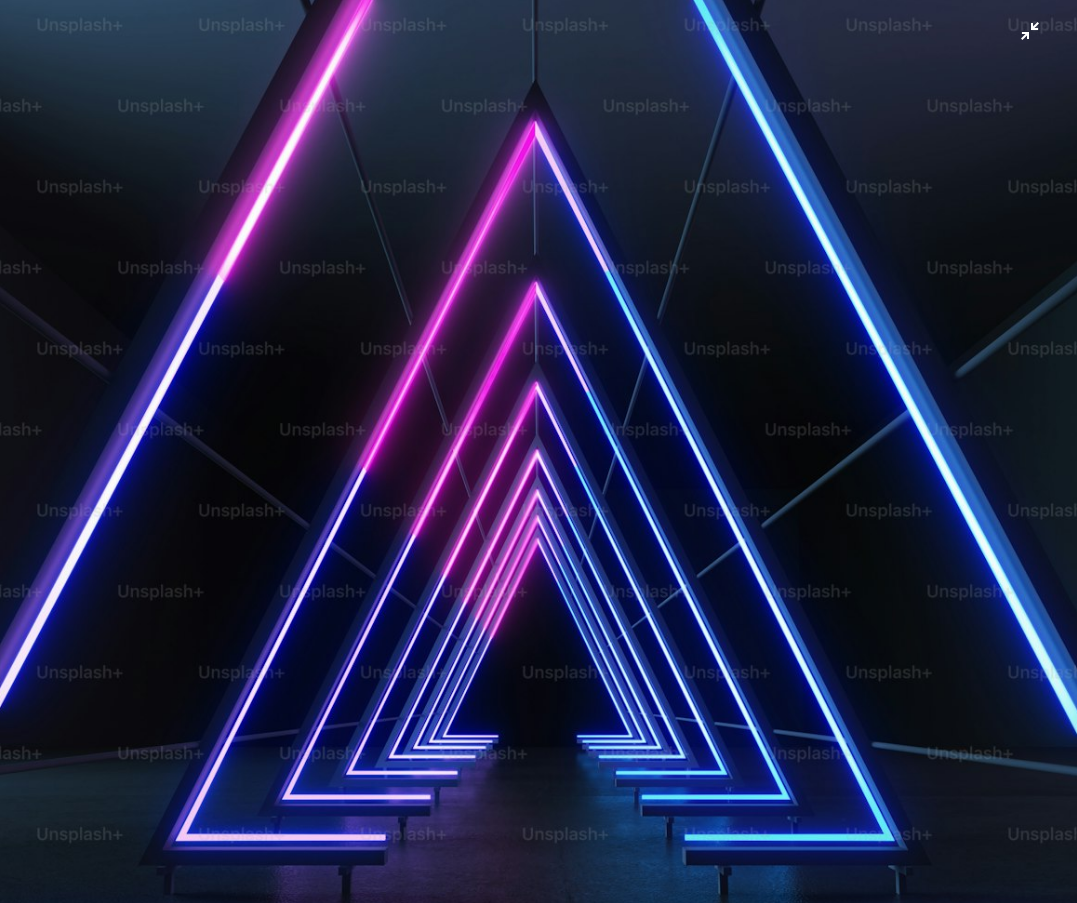 scroll, scrollTop: 73, scrollLeft: 0, axis: vertical 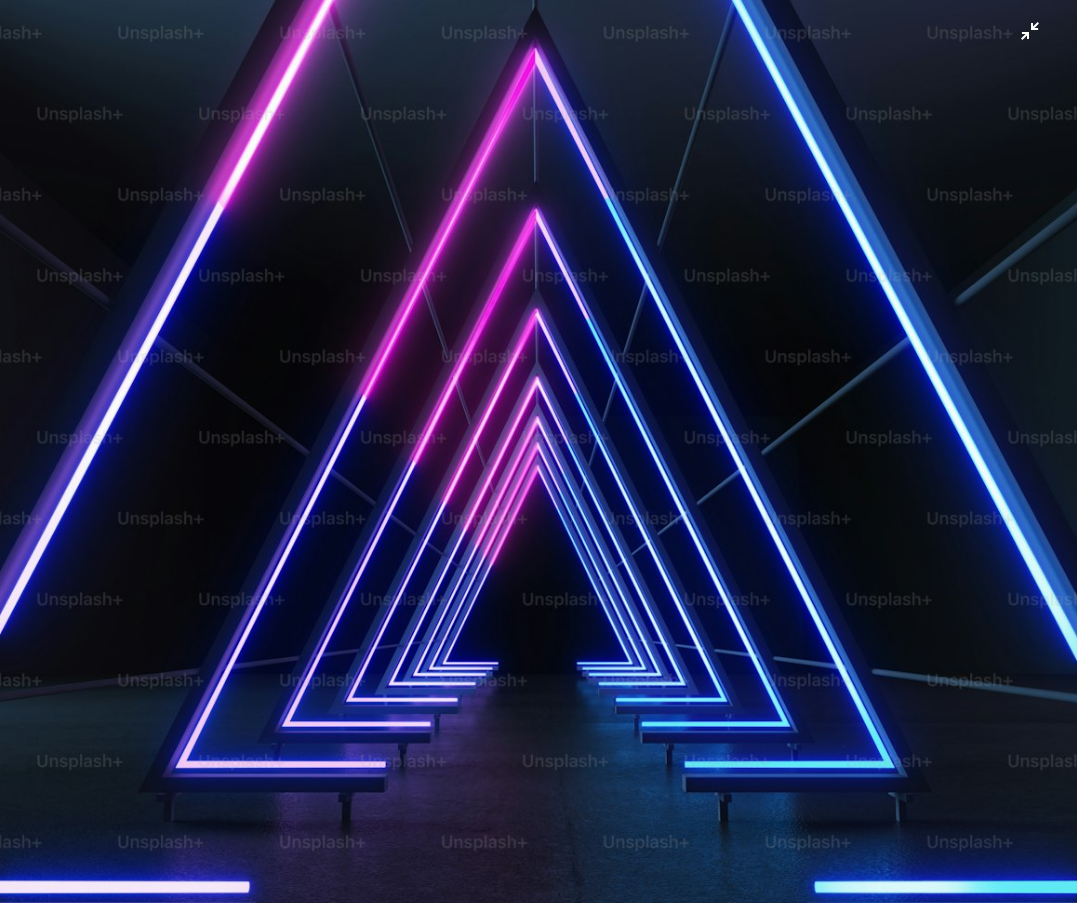 click at bounding box center (538, 465) 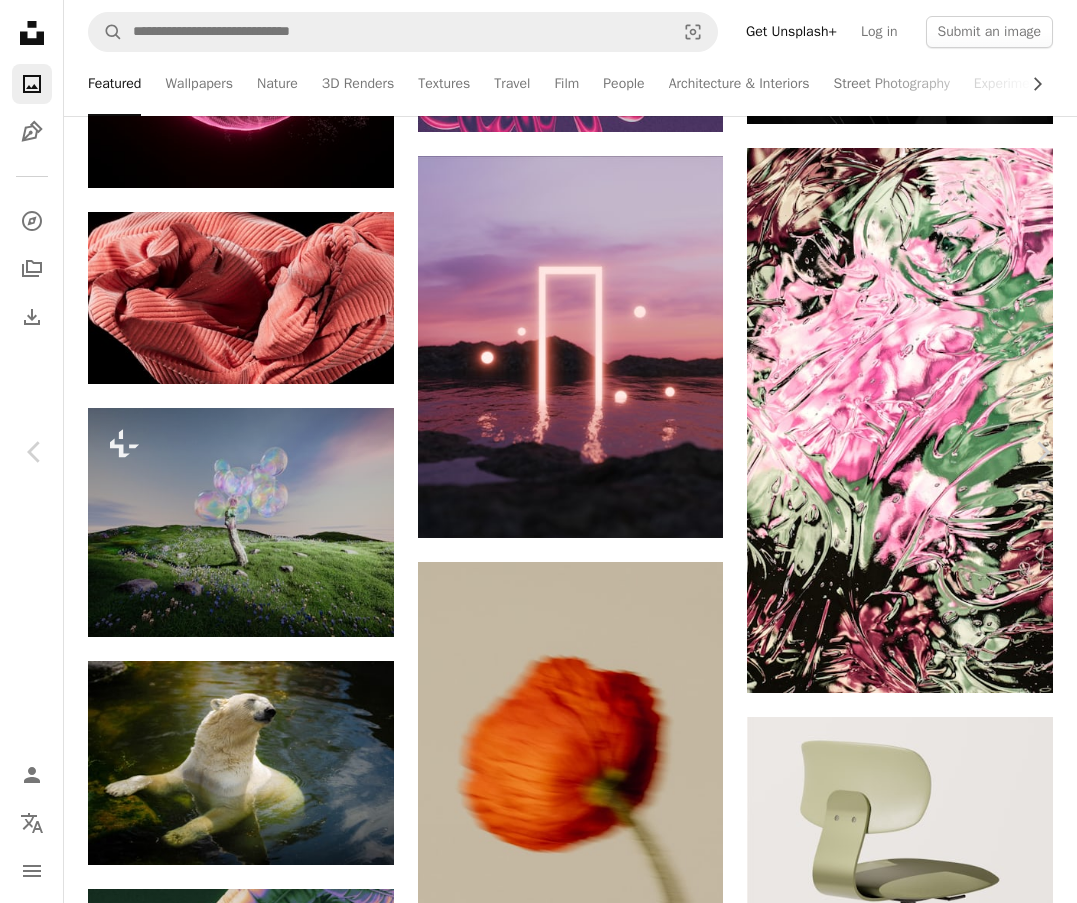 click on "An X shape" at bounding box center [20, 20] 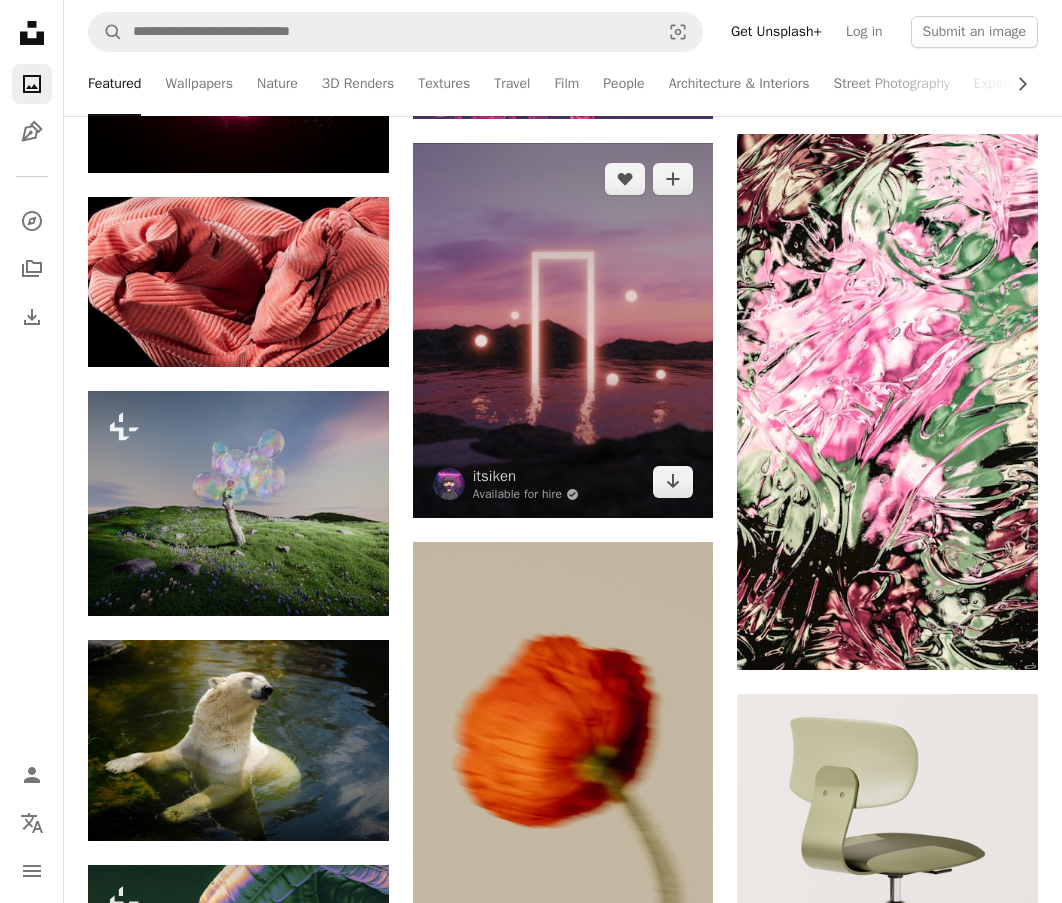 click at bounding box center (563, 331) 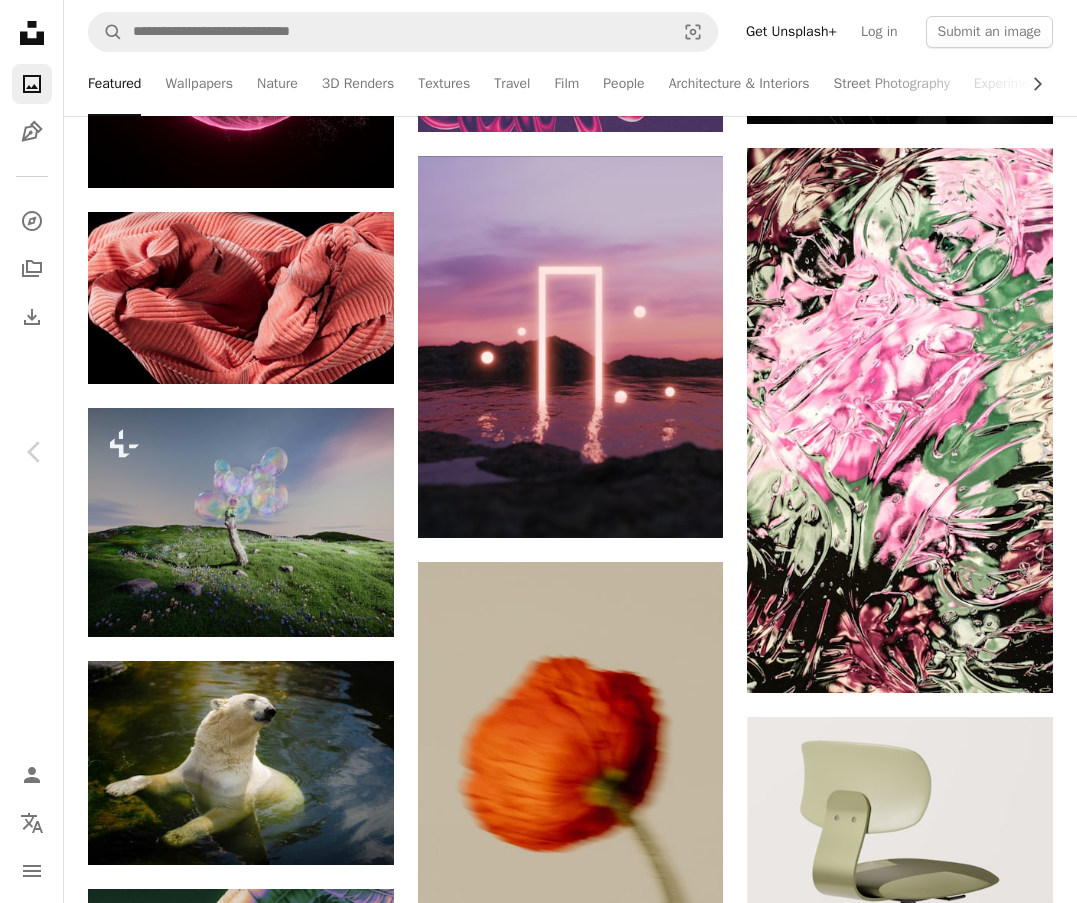 scroll, scrollTop: 24152, scrollLeft: 0, axis: vertical 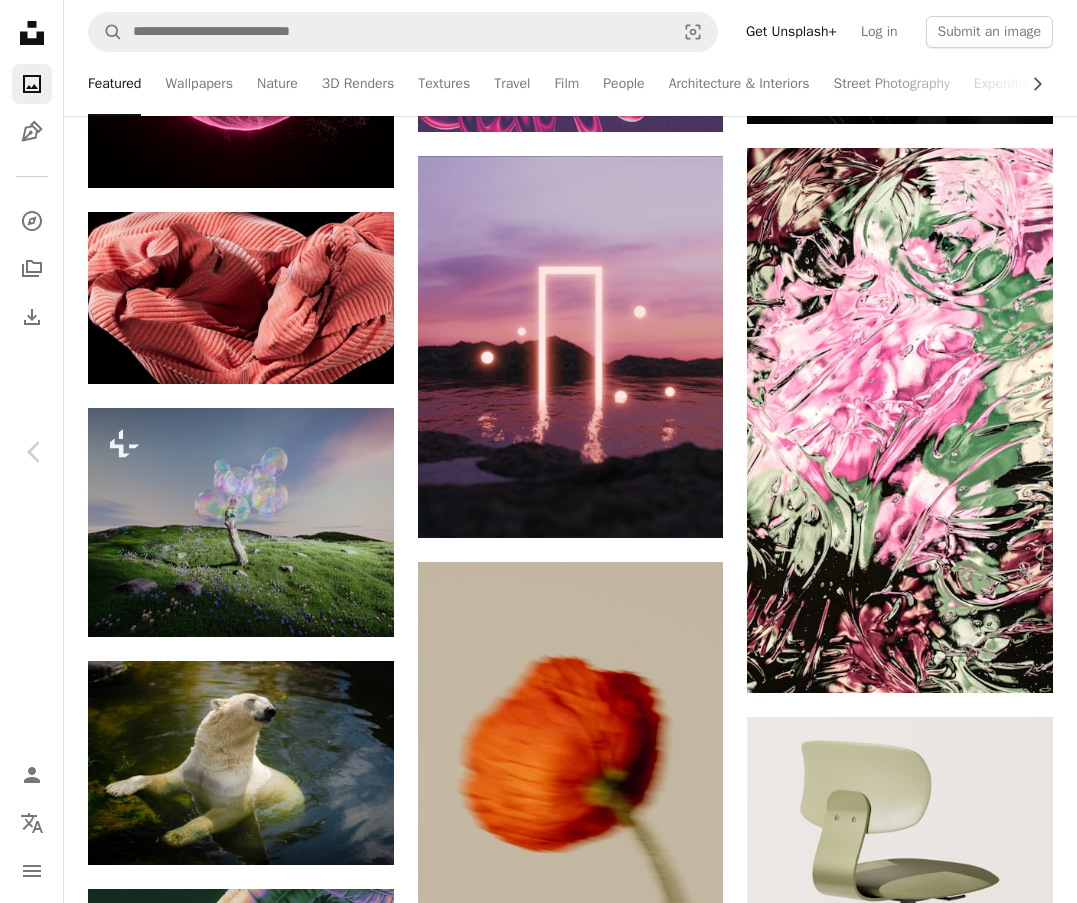 click at bounding box center (755, 8439) 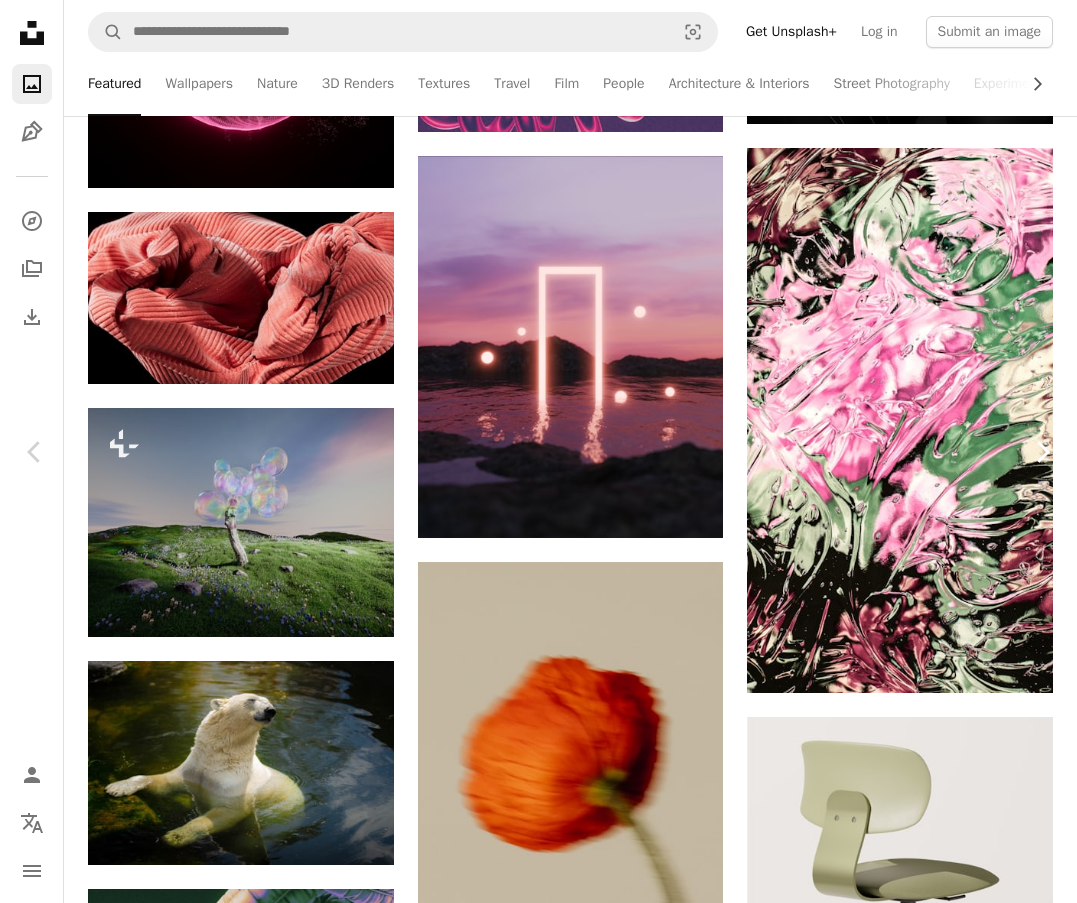 scroll, scrollTop: 1800, scrollLeft: 0, axis: vertical 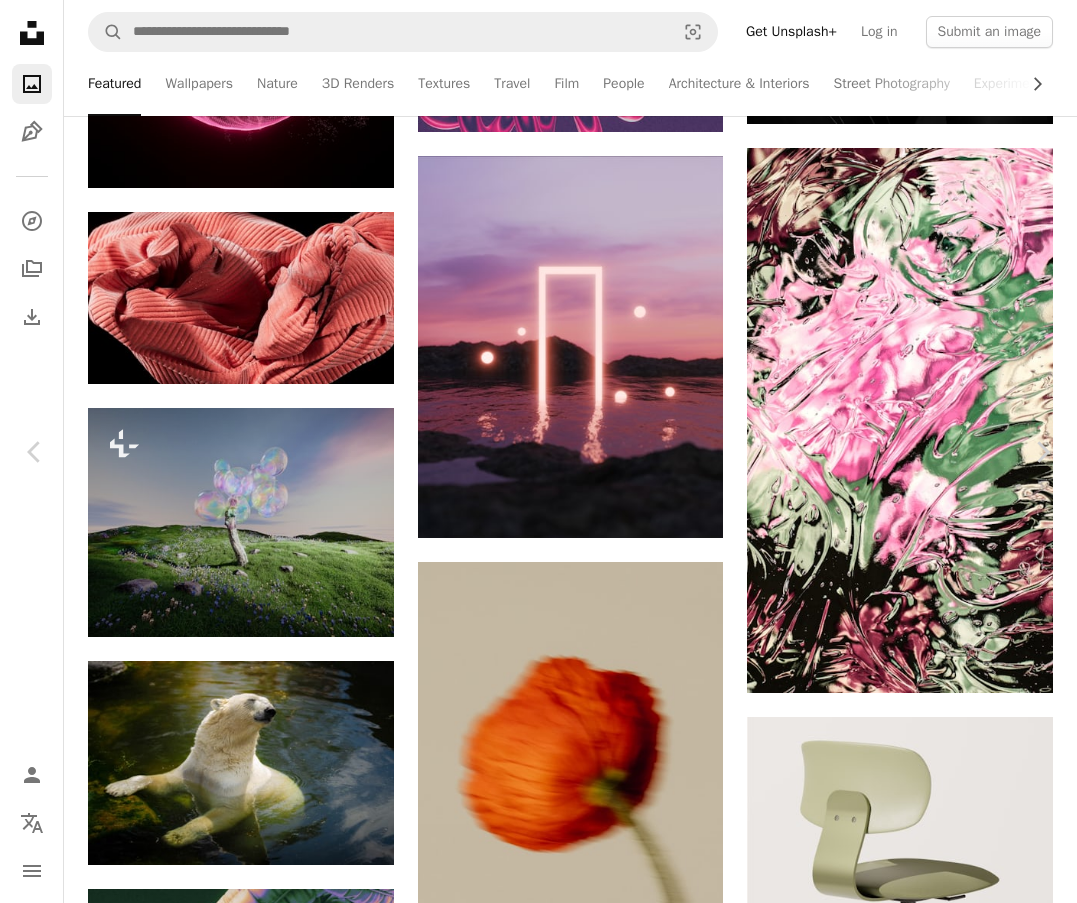 click at bounding box center [306, 9377] 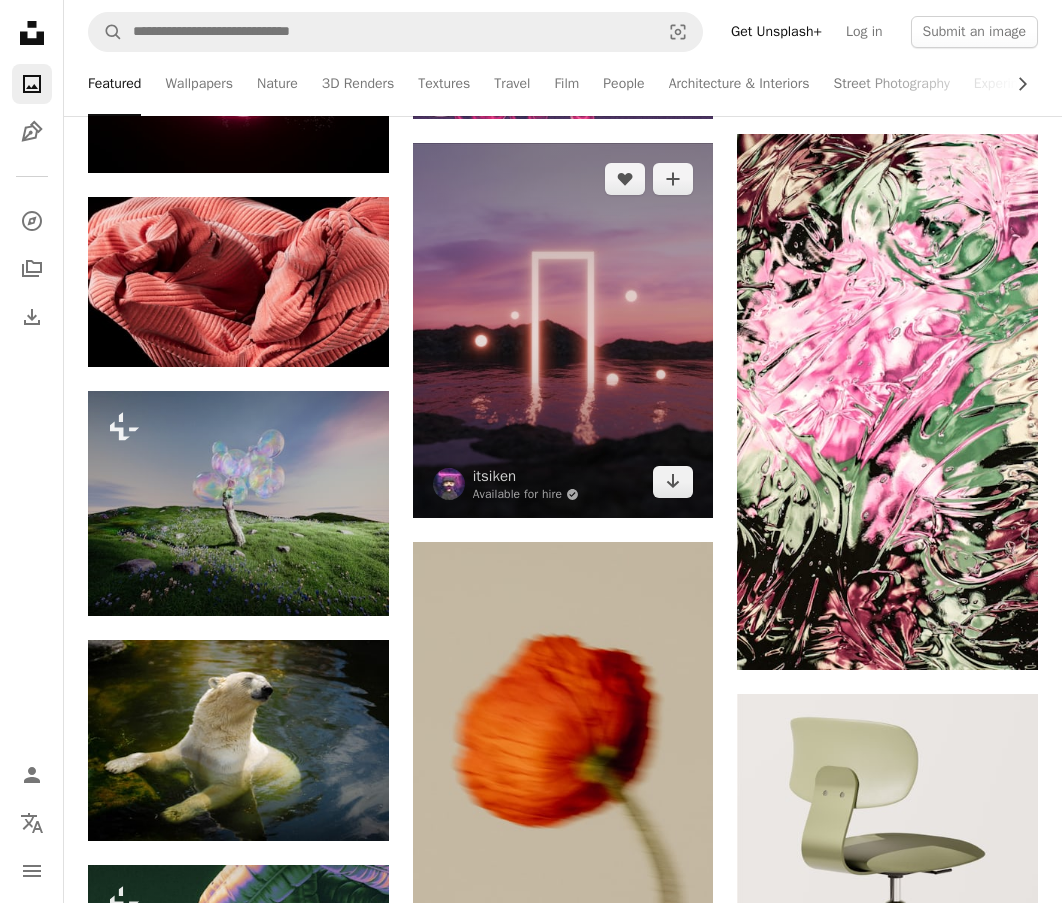 click at bounding box center (563, 331) 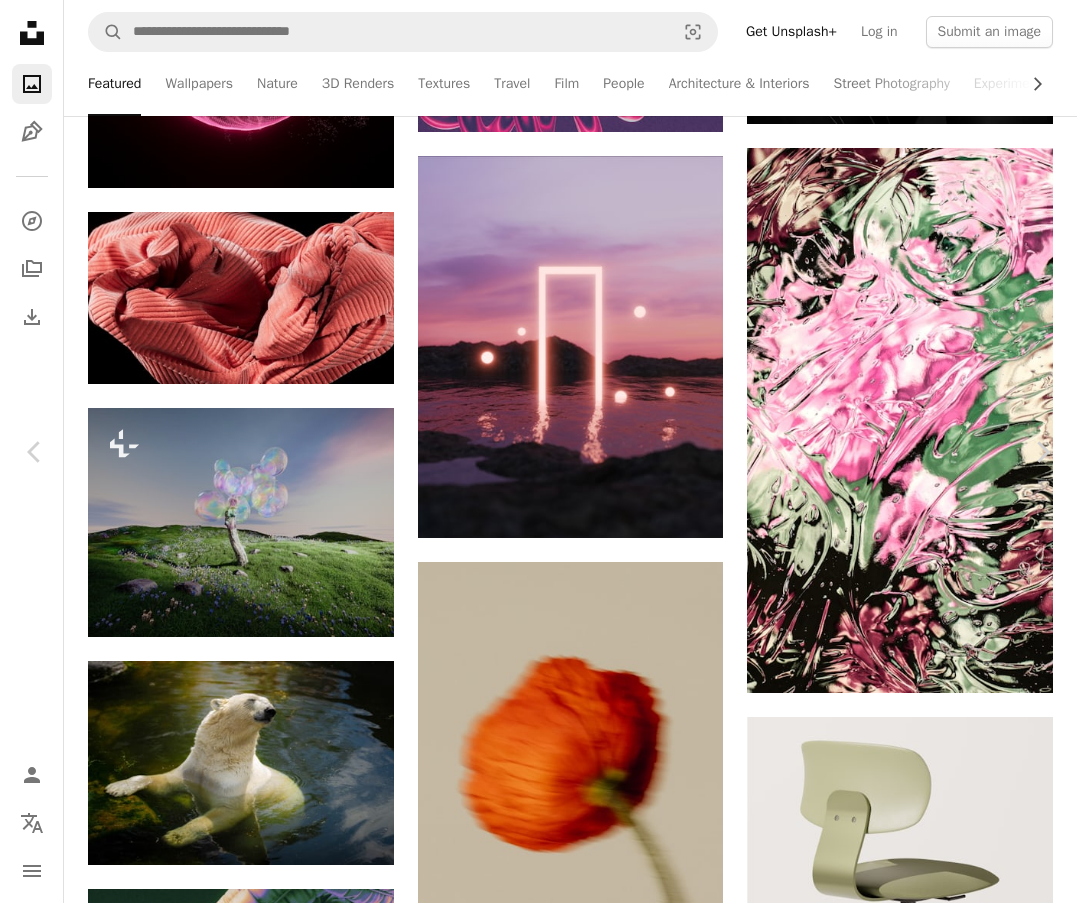 scroll, scrollTop: 25039, scrollLeft: 0, axis: vertical 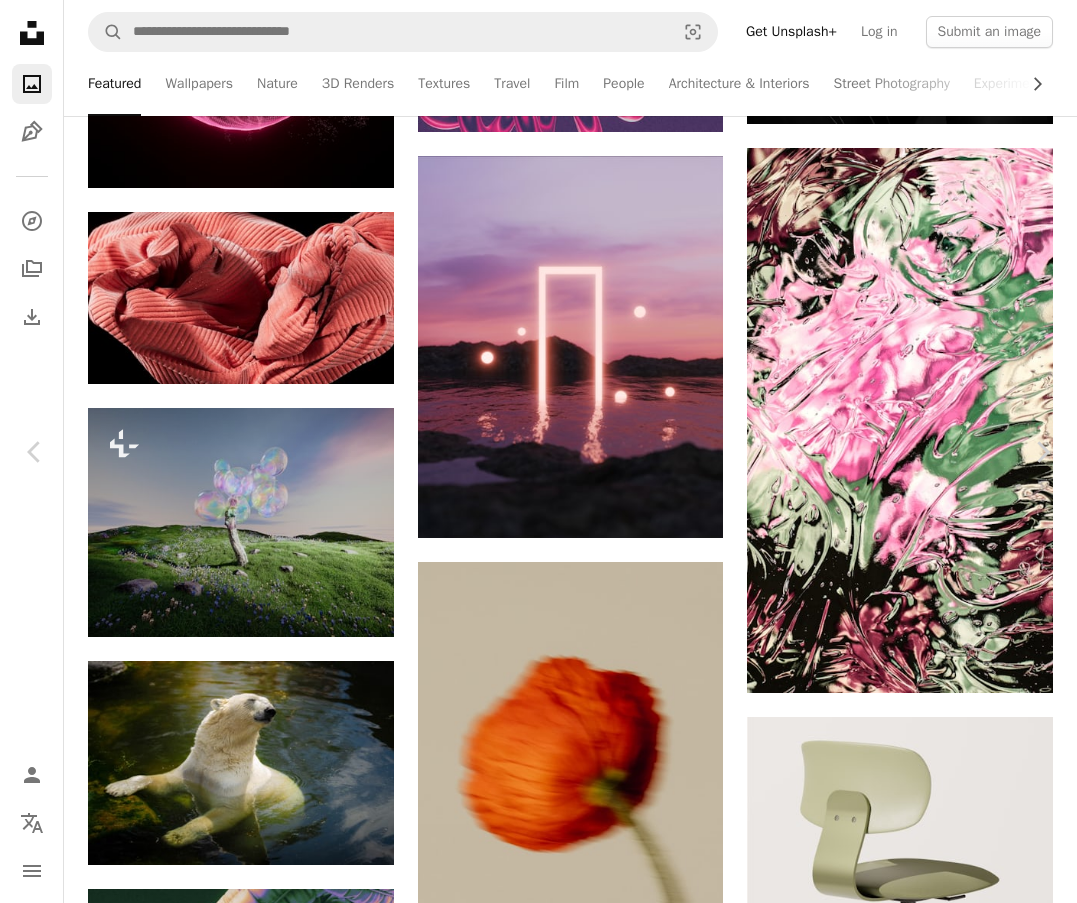 click at bounding box center [755, 14085] 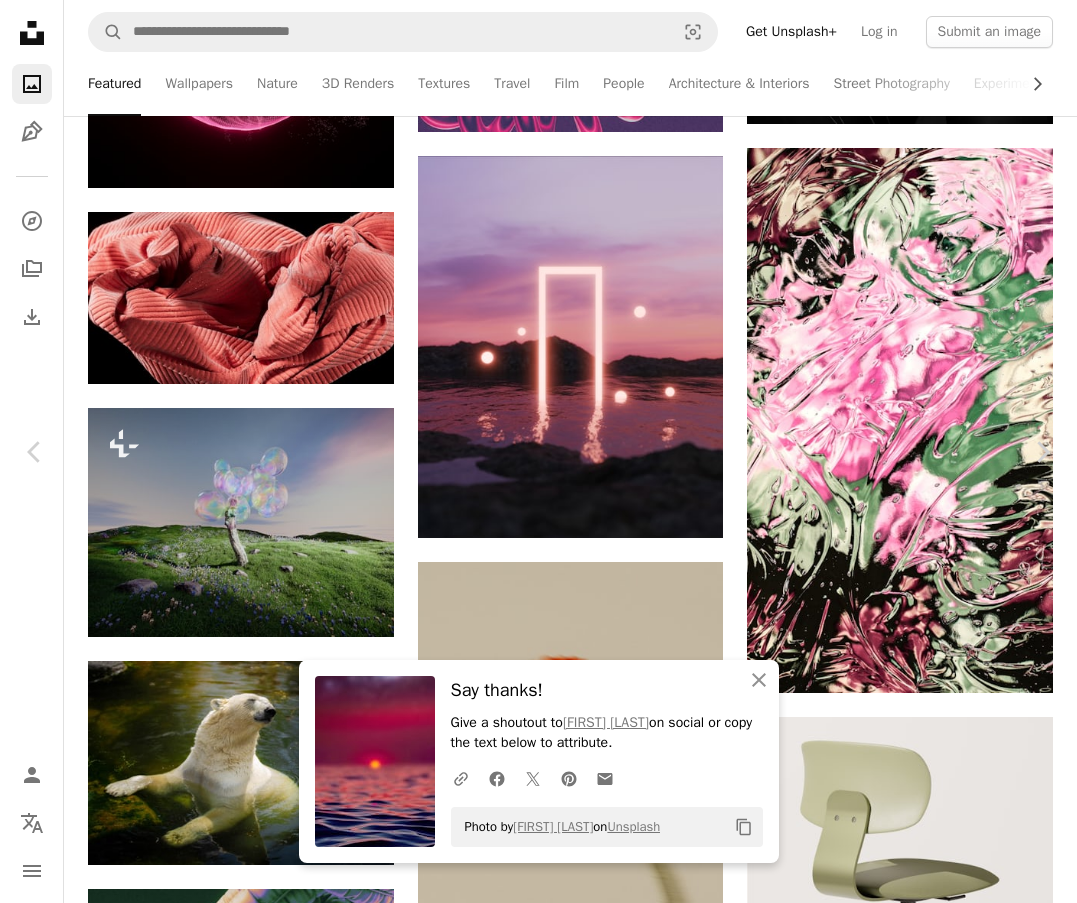 scroll, scrollTop: 23664, scrollLeft: 0, axis: vertical 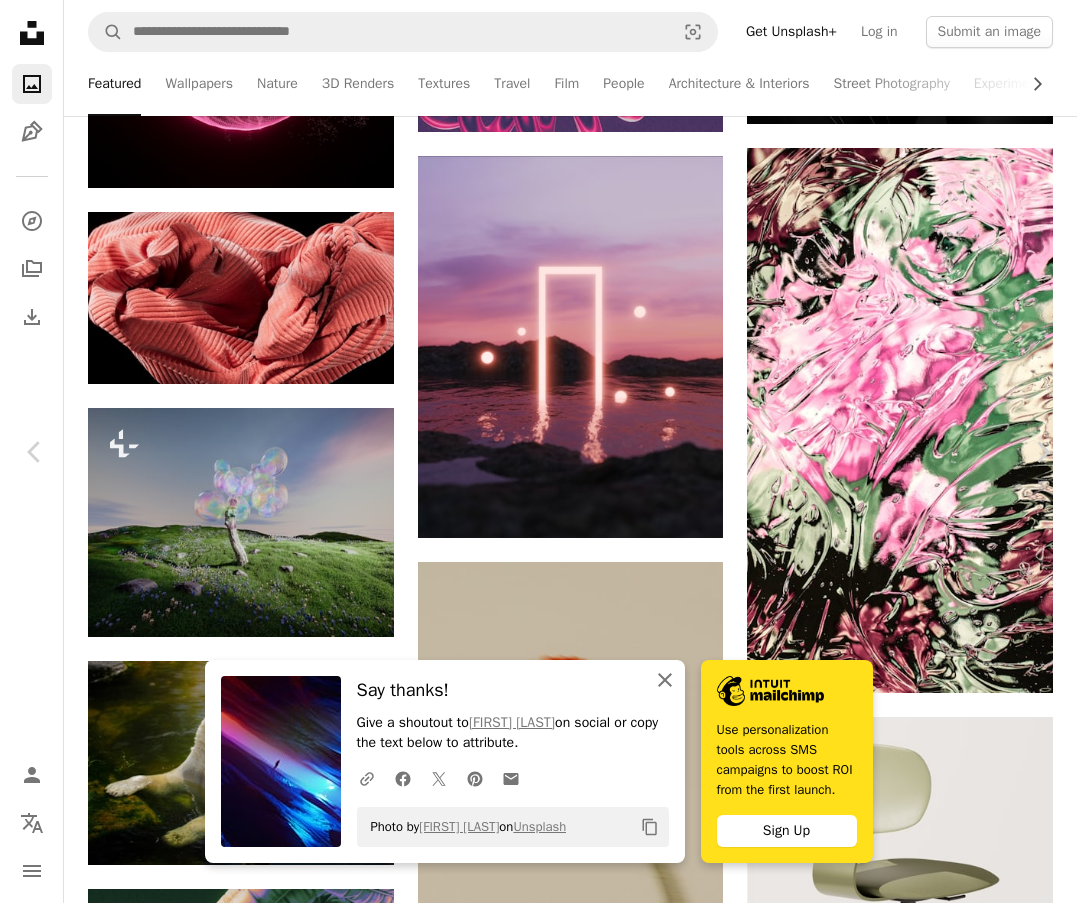 click on "An X shape" 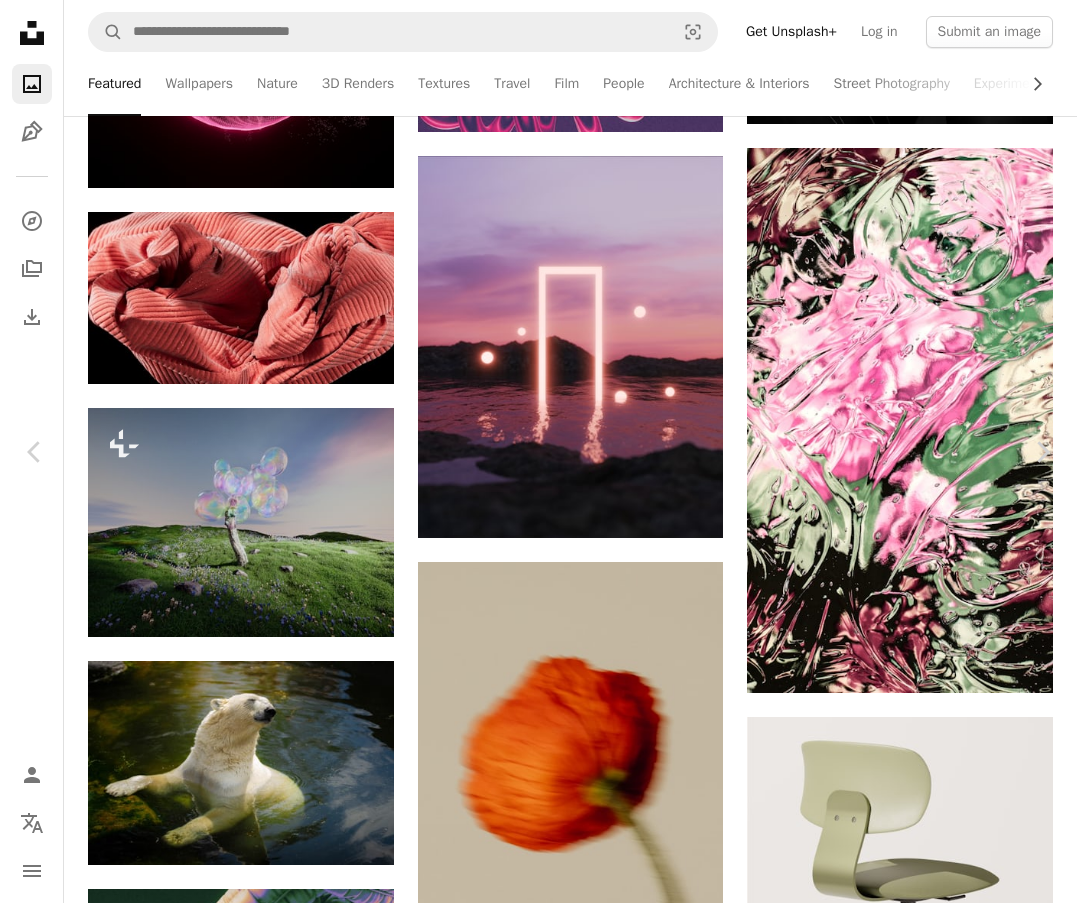 scroll, scrollTop: 28564, scrollLeft: 0, axis: vertical 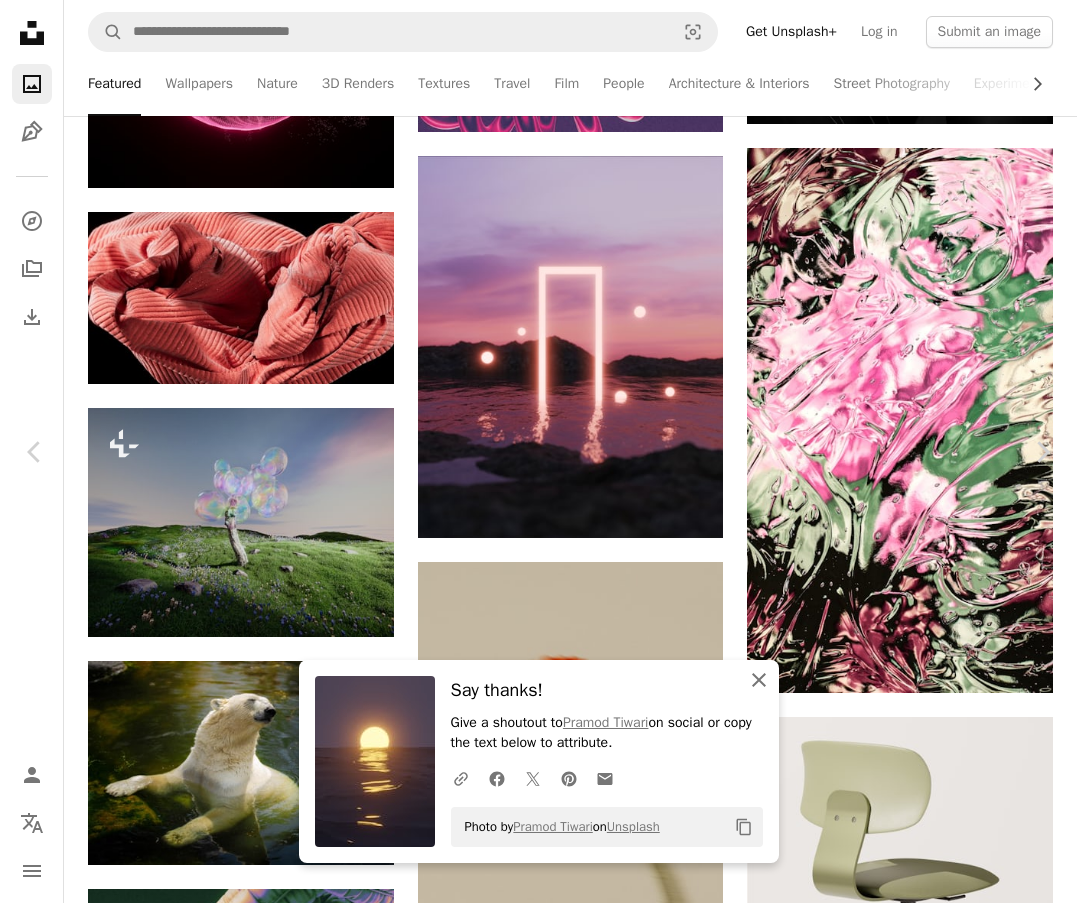 click on "An X shape" 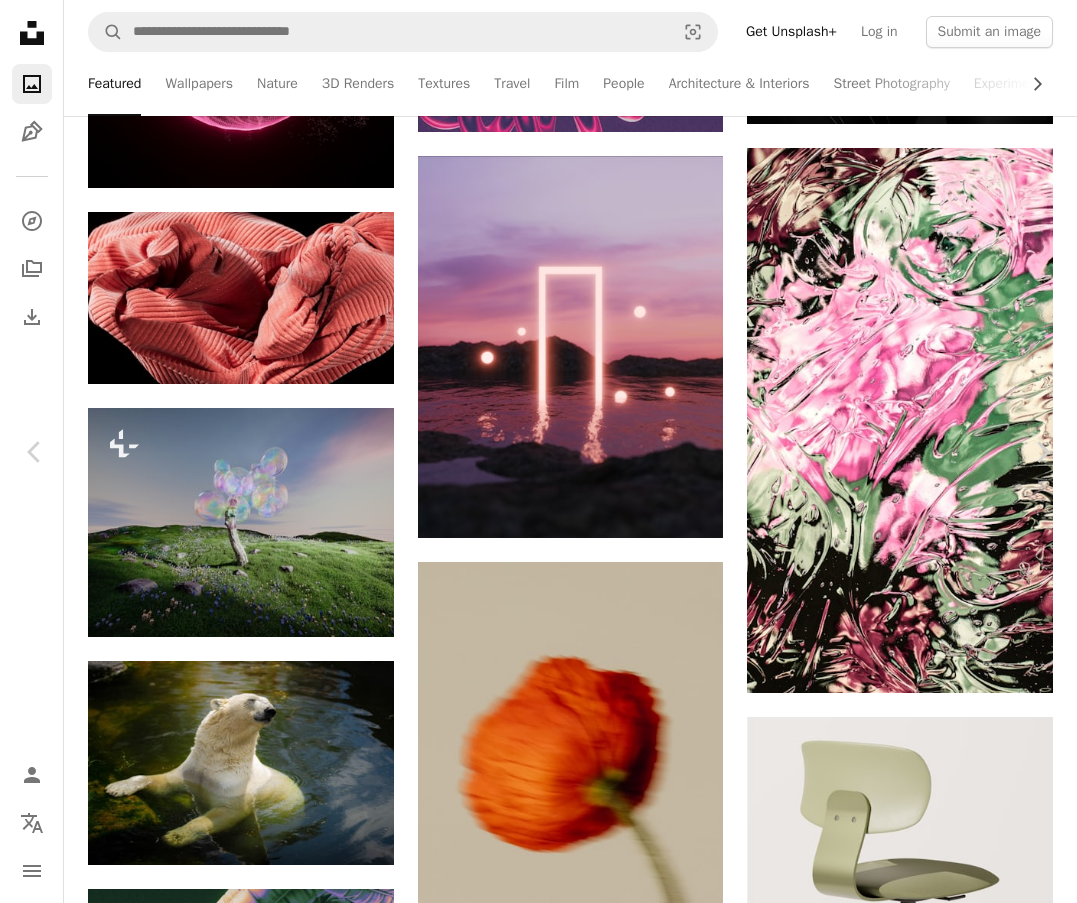scroll, scrollTop: 30164, scrollLeft: 0, axis: vertical 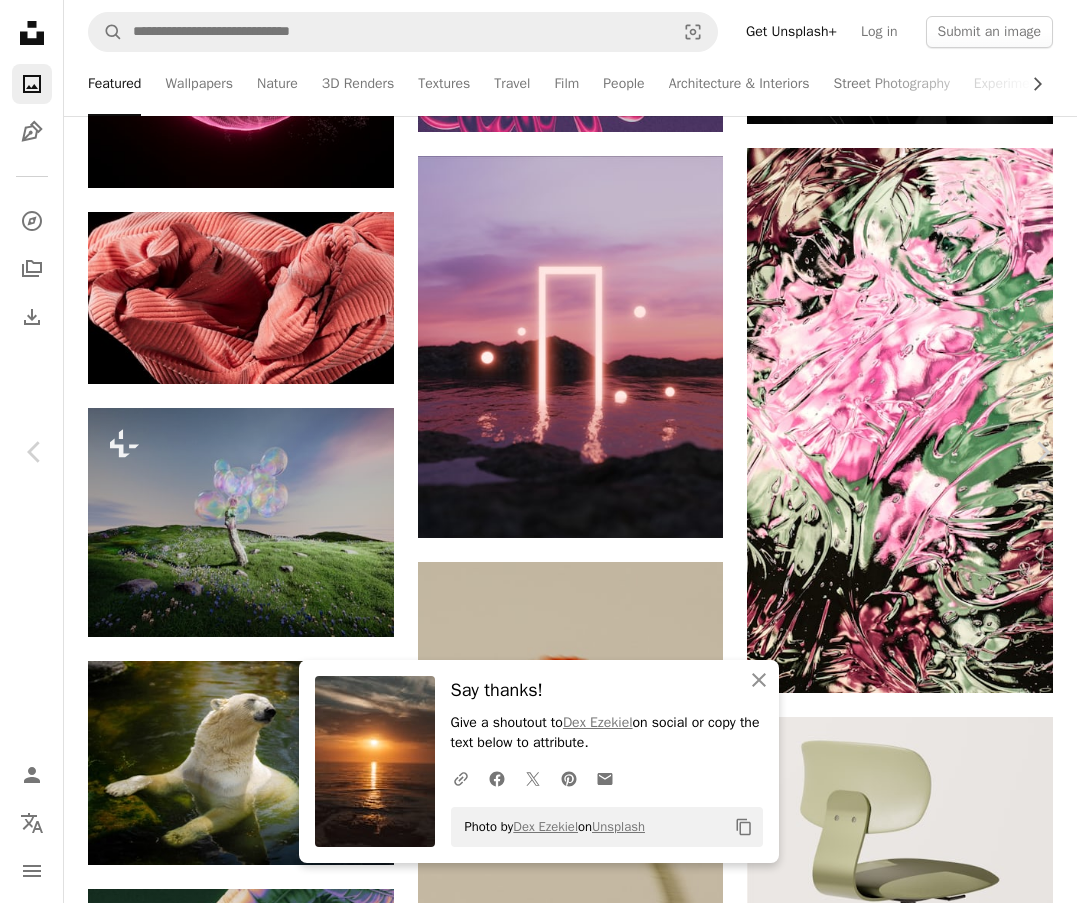 click on "Arrow pointing down" 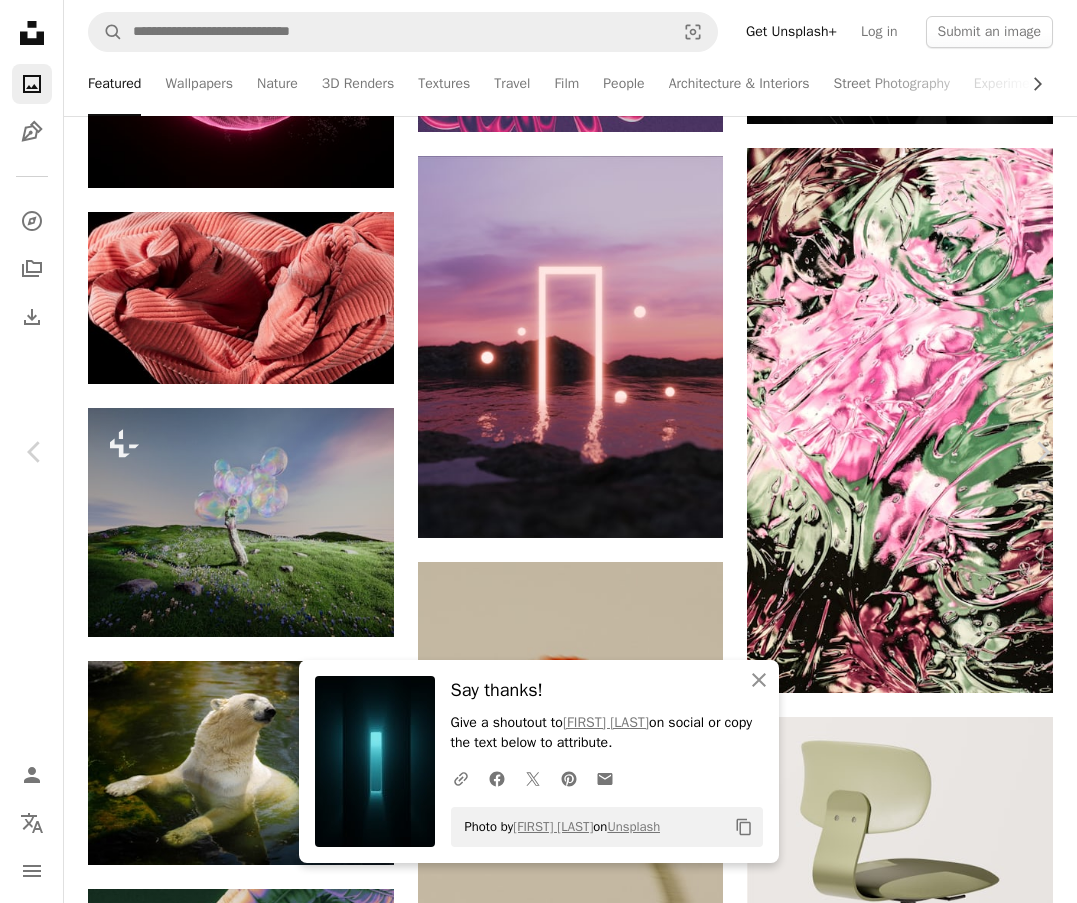 scroll, scrollTop: 31564, scrollLeft: 0, axis: vertical 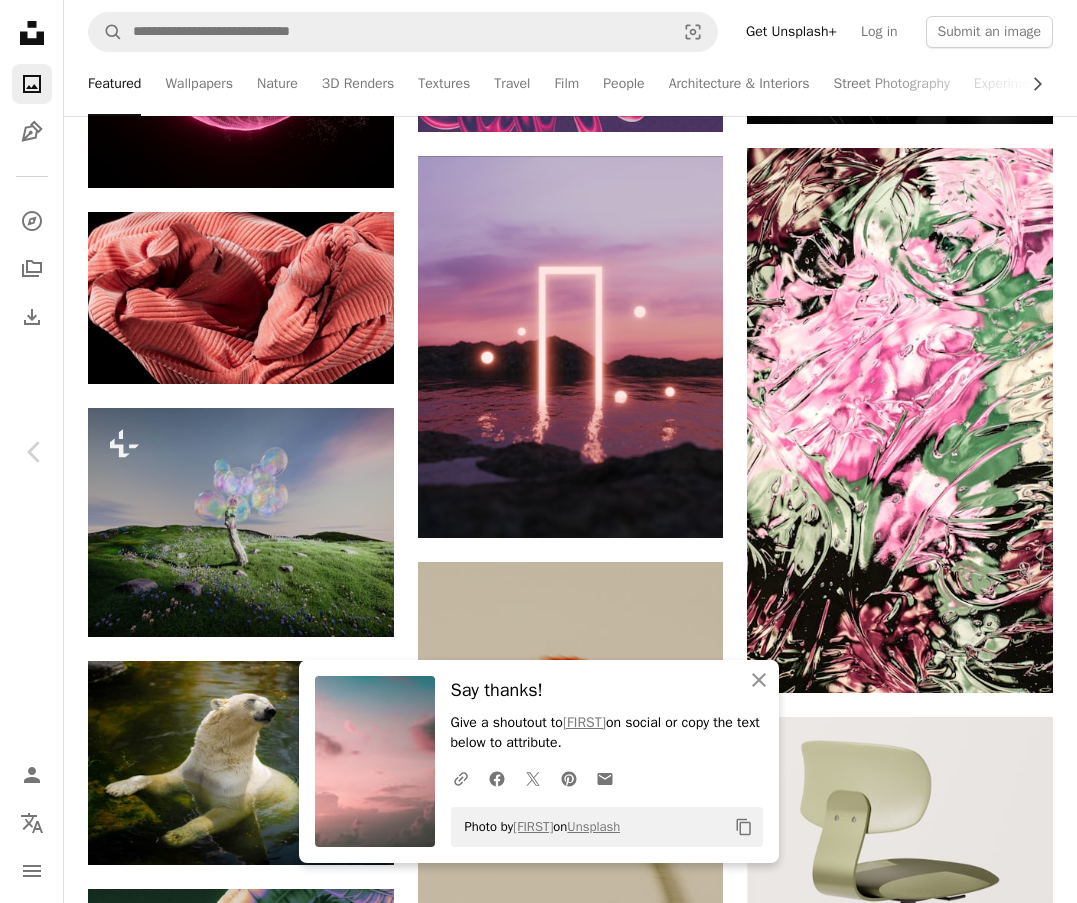 click on "Arrow pointing down" 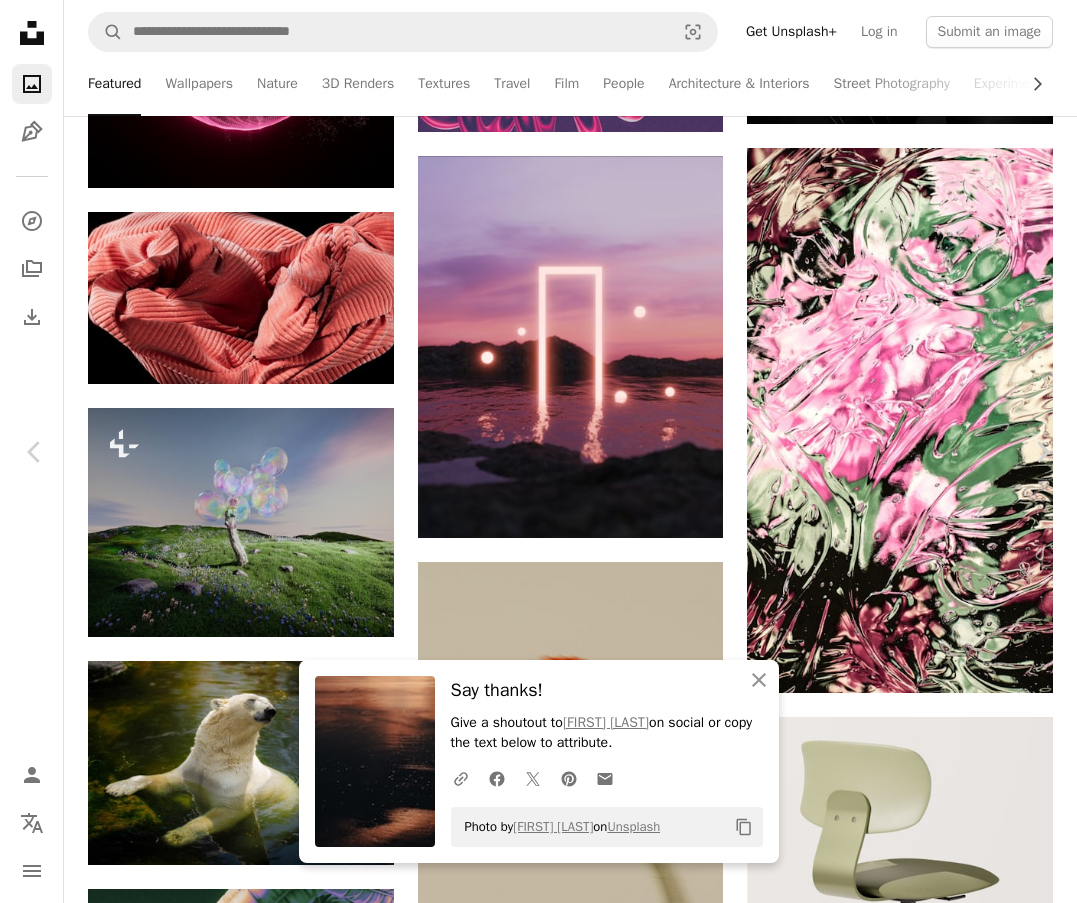 scroll, scrollTop: 33564, scrollLeft: 0, axis: vertical 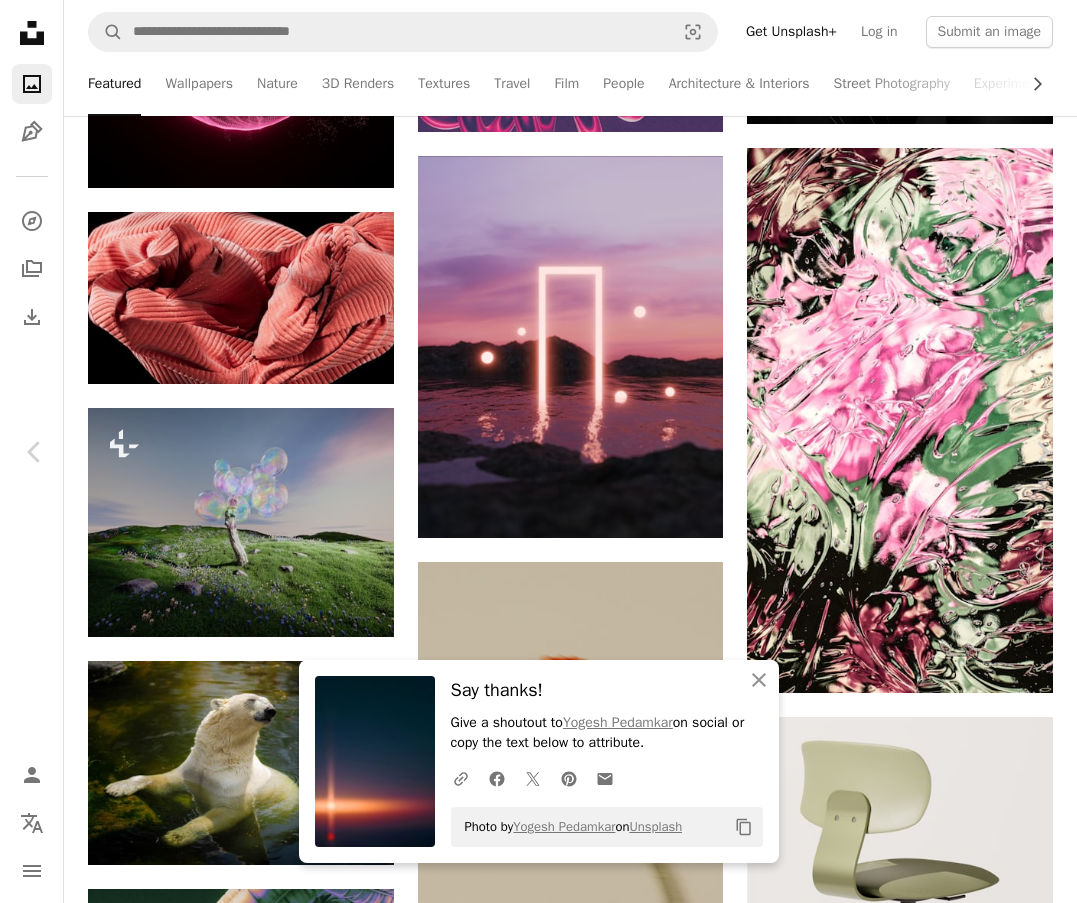 click on "Arrow pointing down" 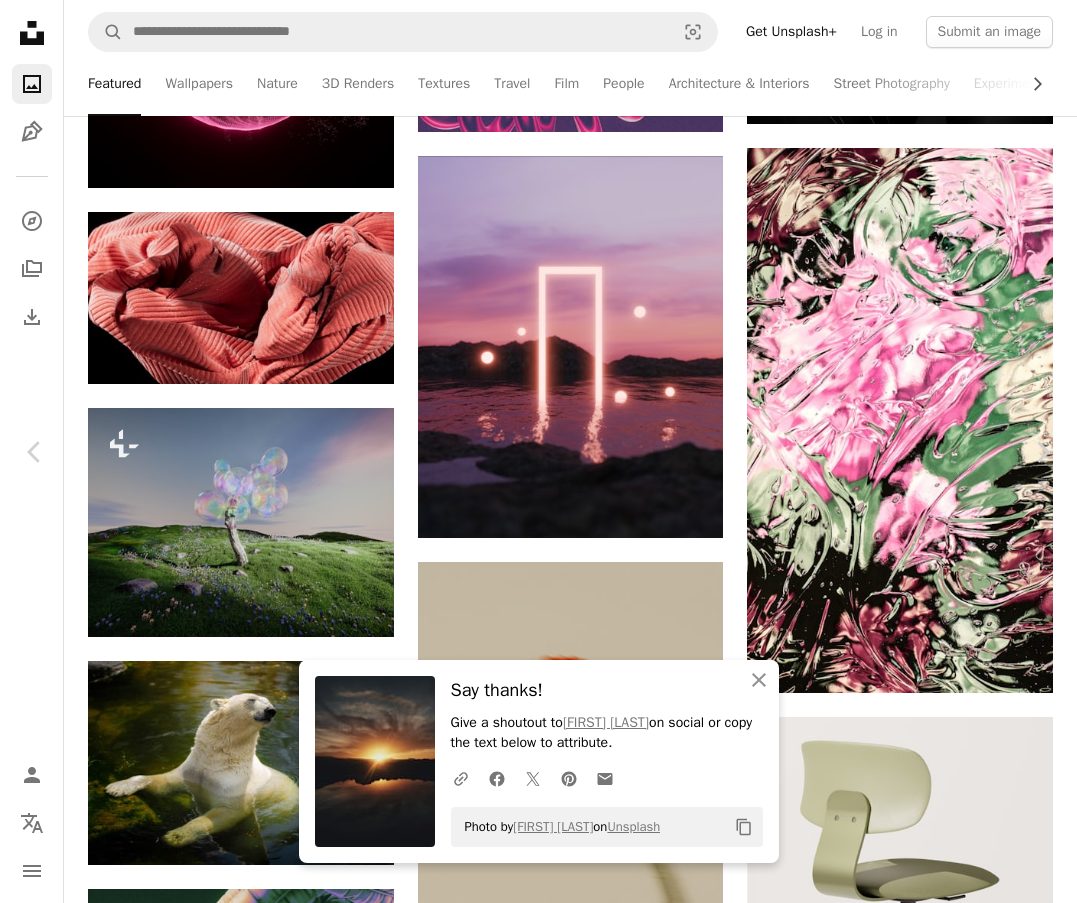 scroll, scrollTop: 35064, scrollLeft: 0, axis: vertical 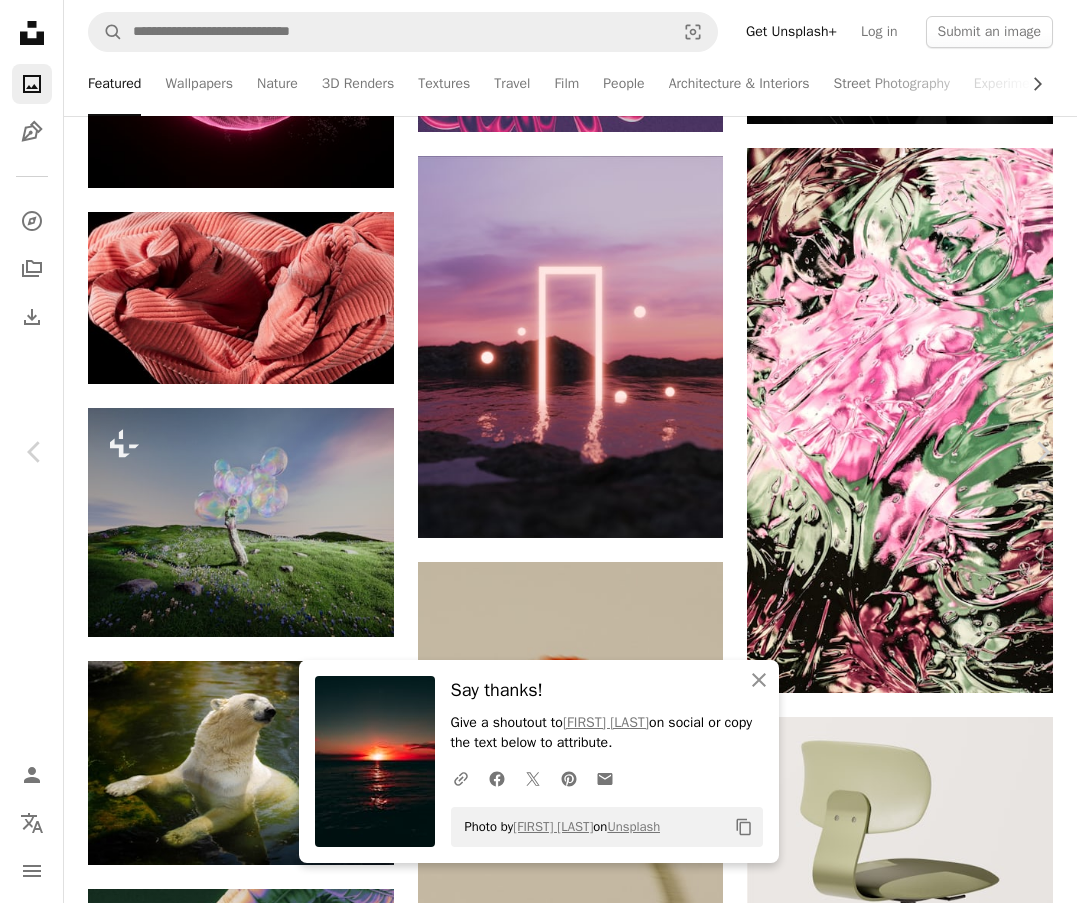 click on "Arrow pointing down" 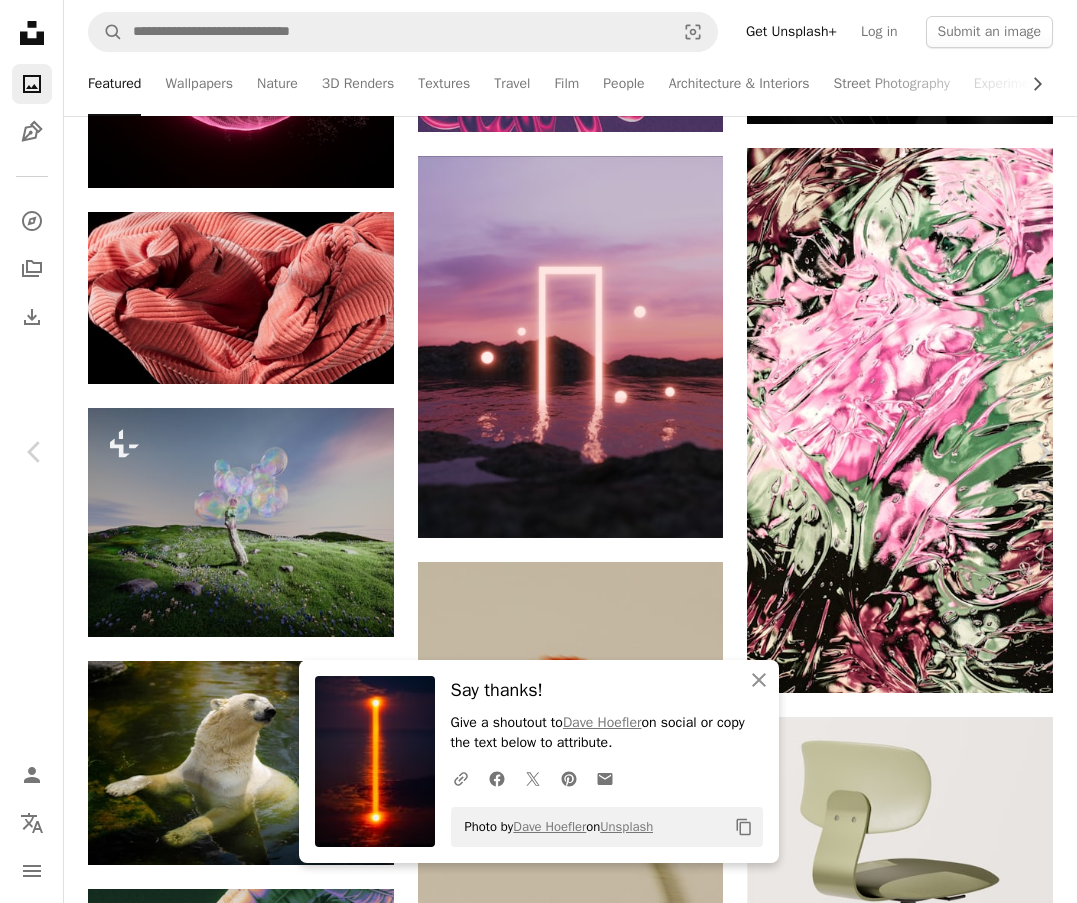 scroll, scrollTop: 43774, scrollLeft: 0, axis: vertical 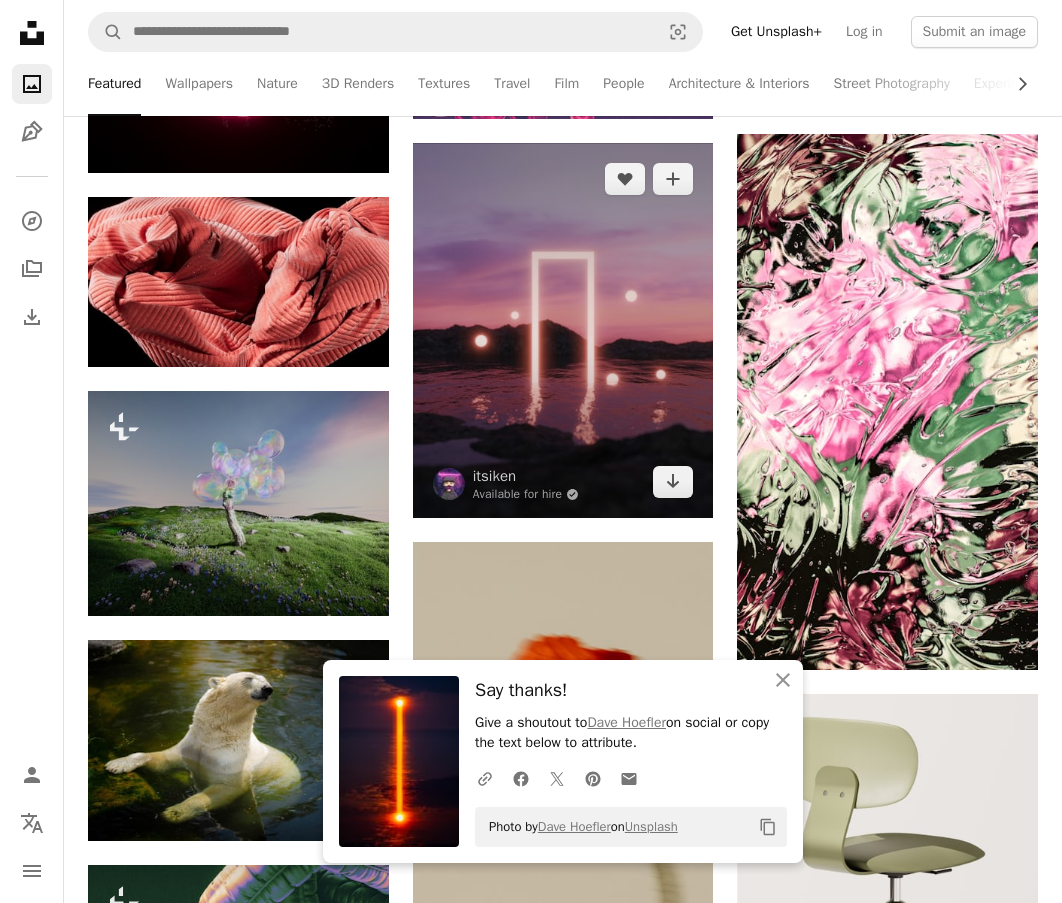 click at bounding box center [563, 331] 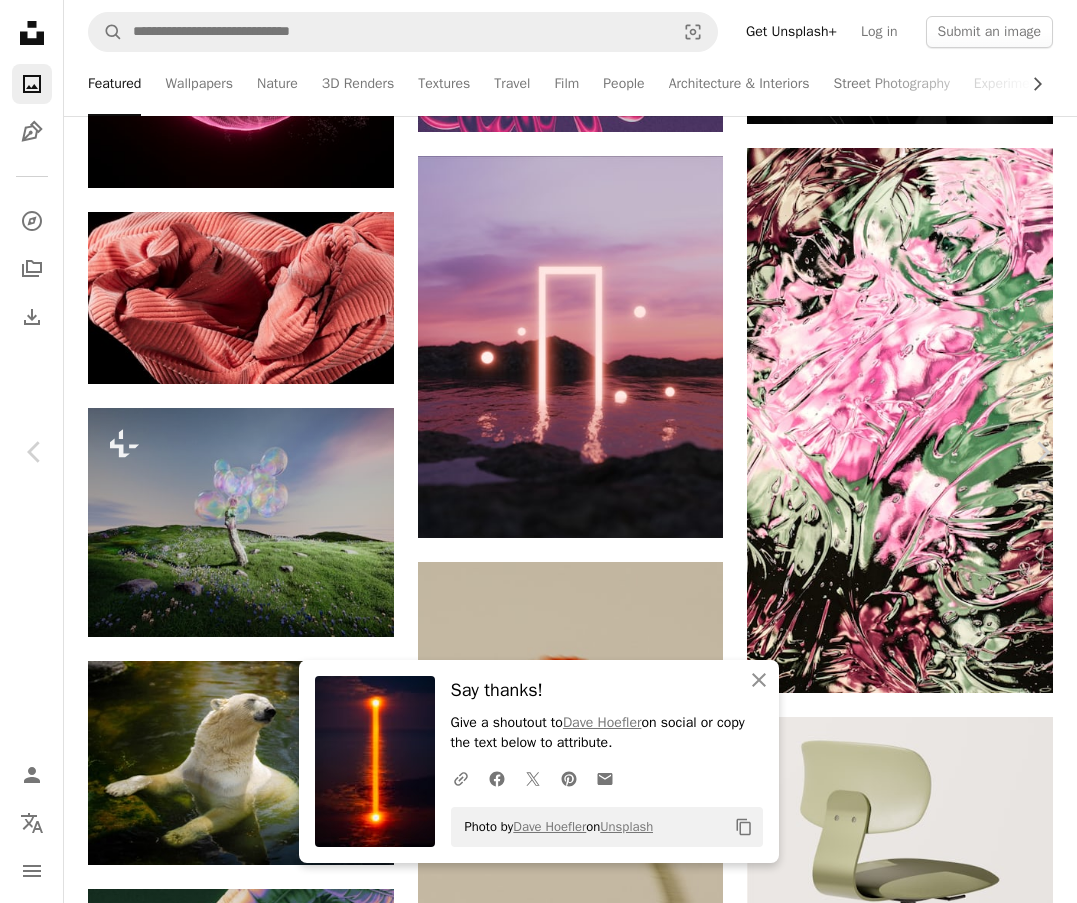scroll, scrollTop: 44335, scrollLeft: 0, axis: vertical 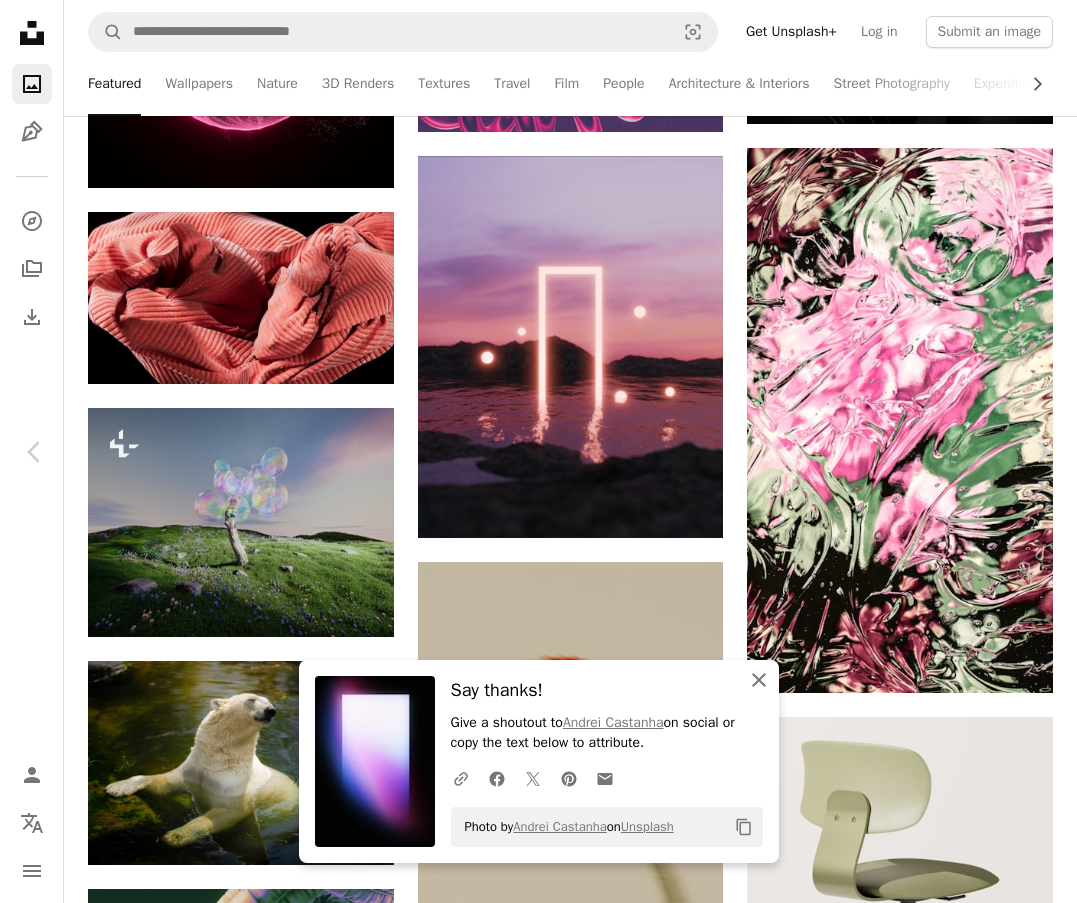 click on "An X shape" 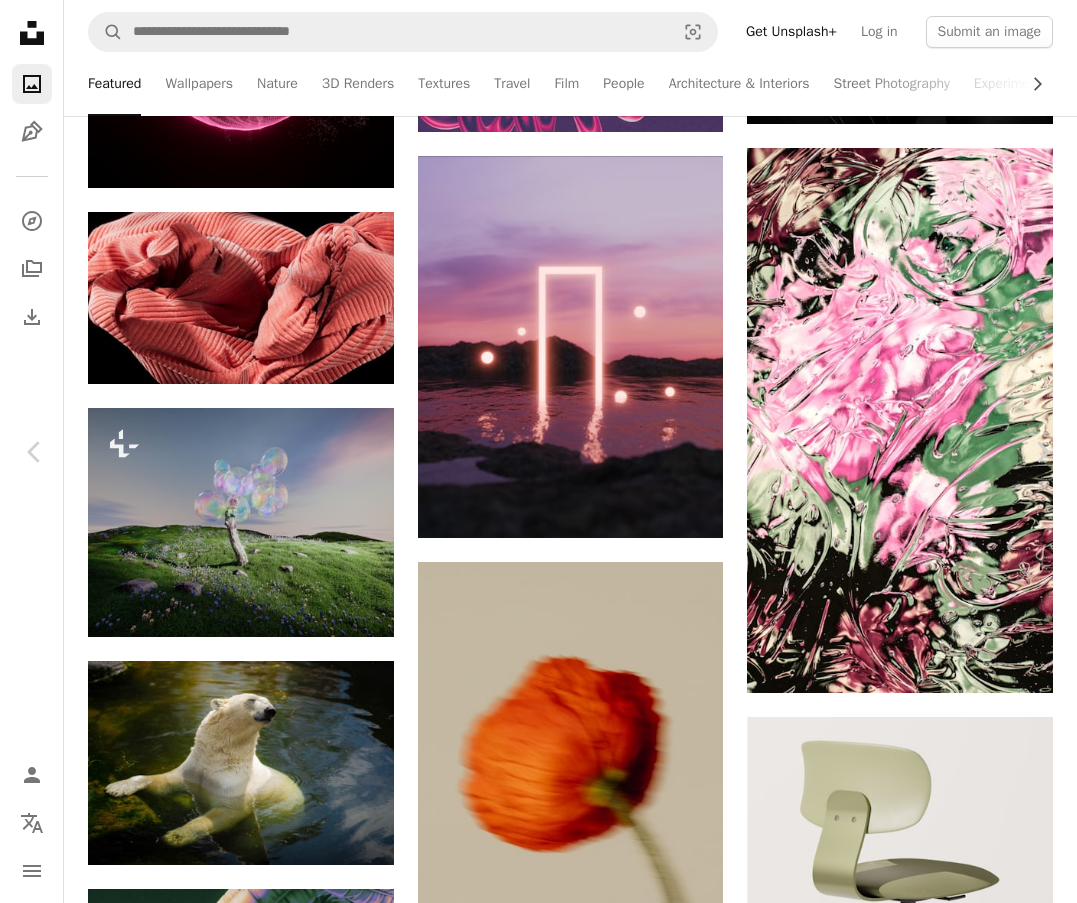 scroll, scrollTop: 46935, scrollLeft: 0, axis: vertical 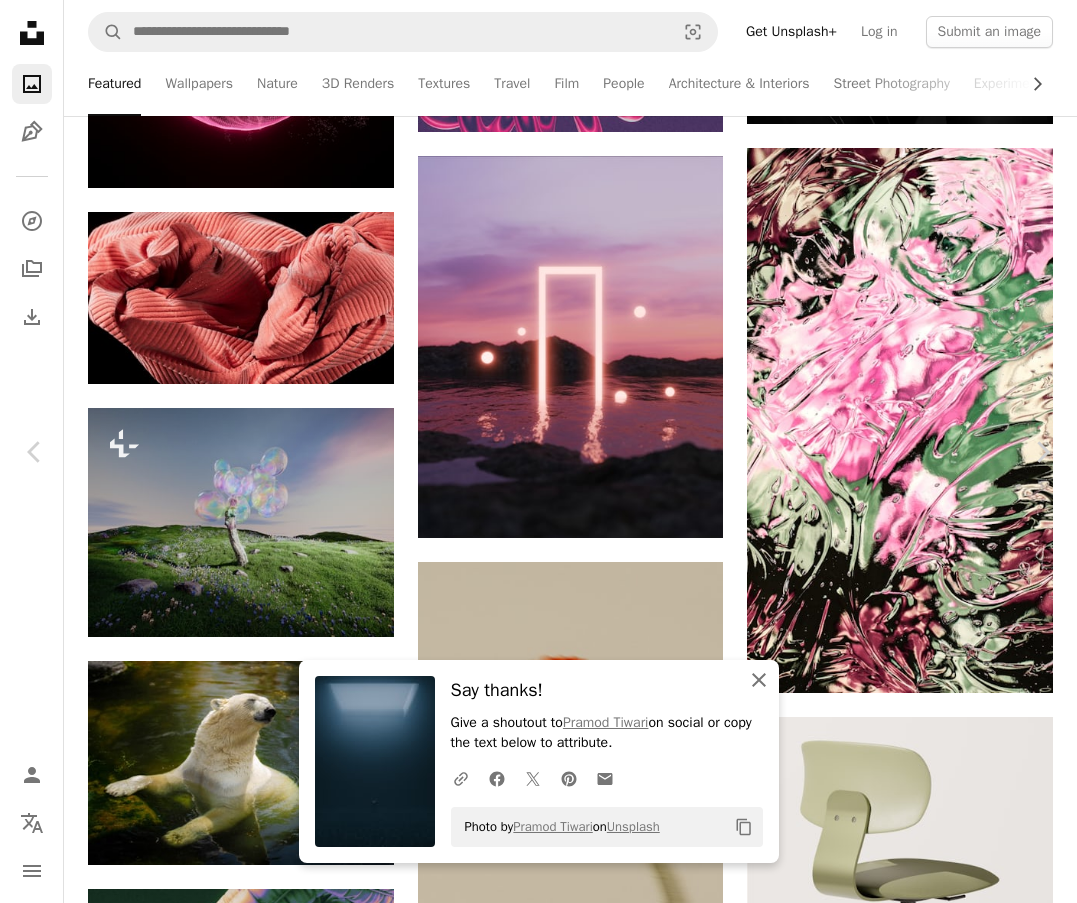 drag, startPoint x: 751, startPoint y: 678, endPoint x: 811, endPoint y: 631, distance: 76.2168 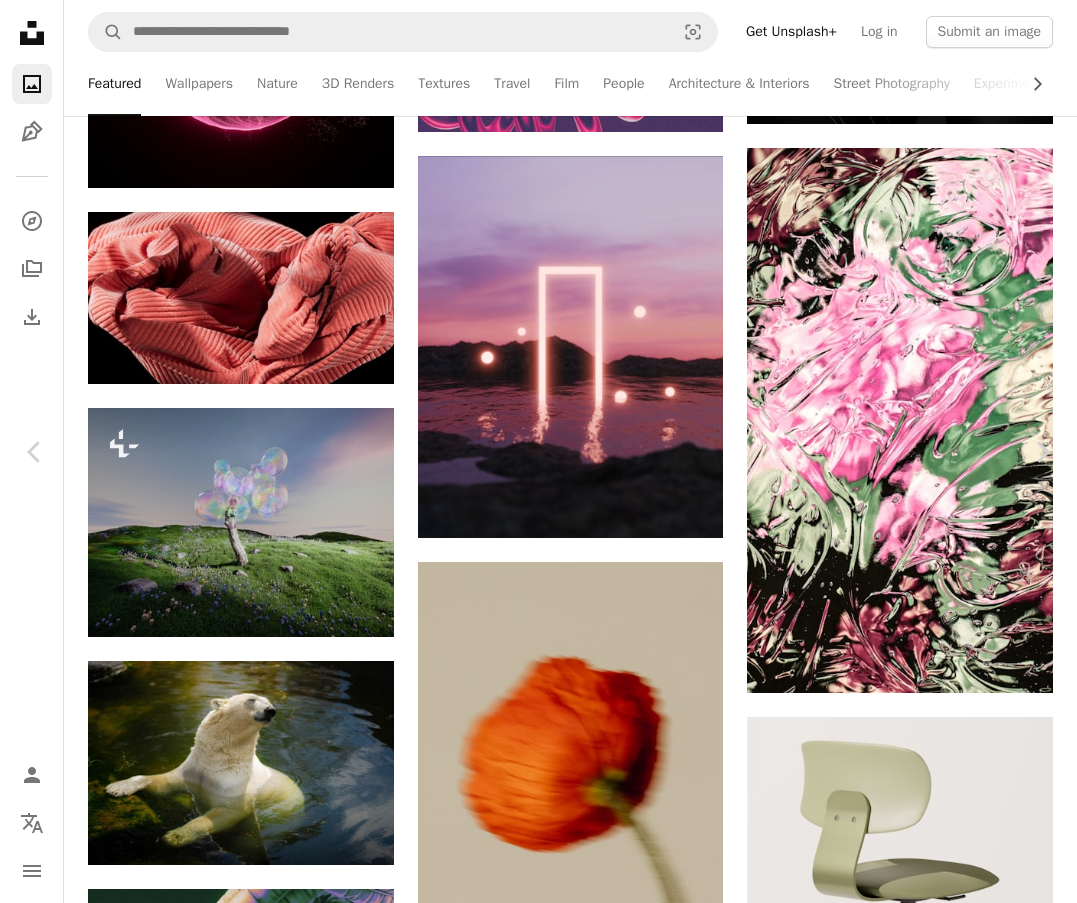 scroll, scrollTop: 48635, scrollLeft: 0, axis: vertical 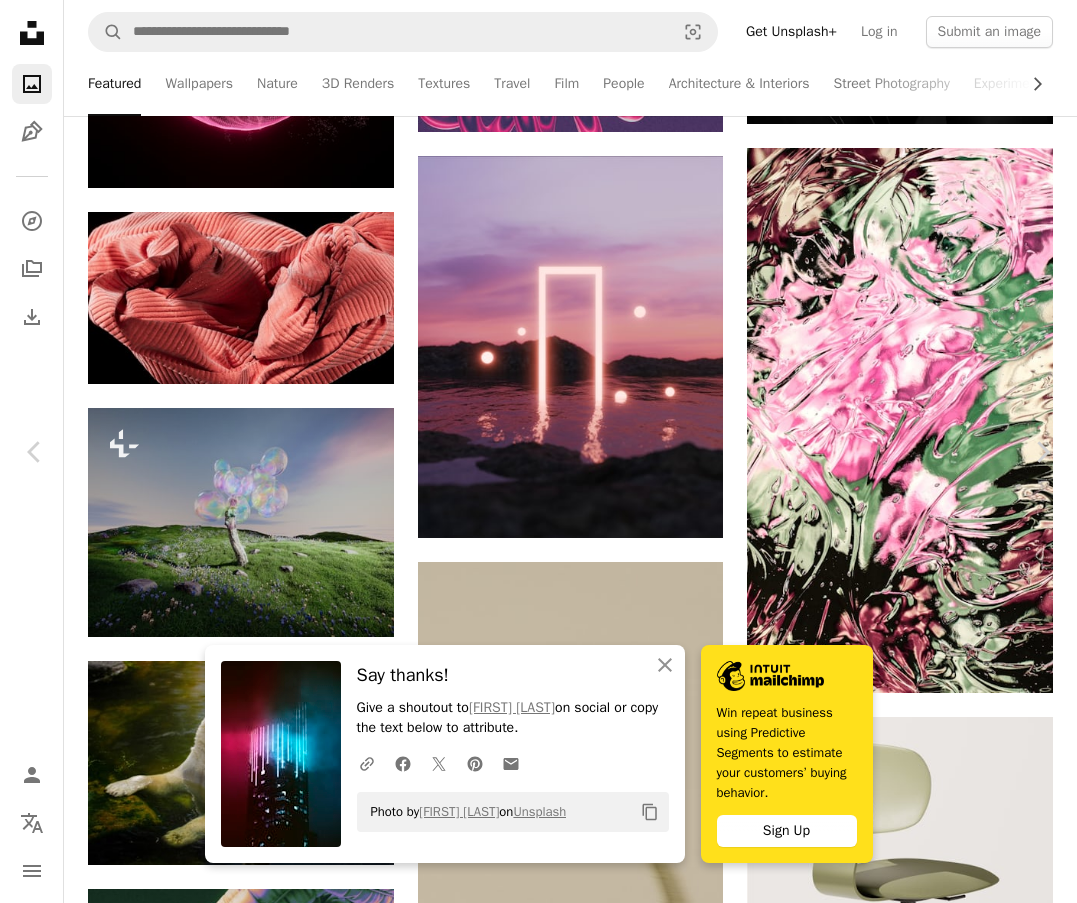 click at bounding box center (755, 17307) 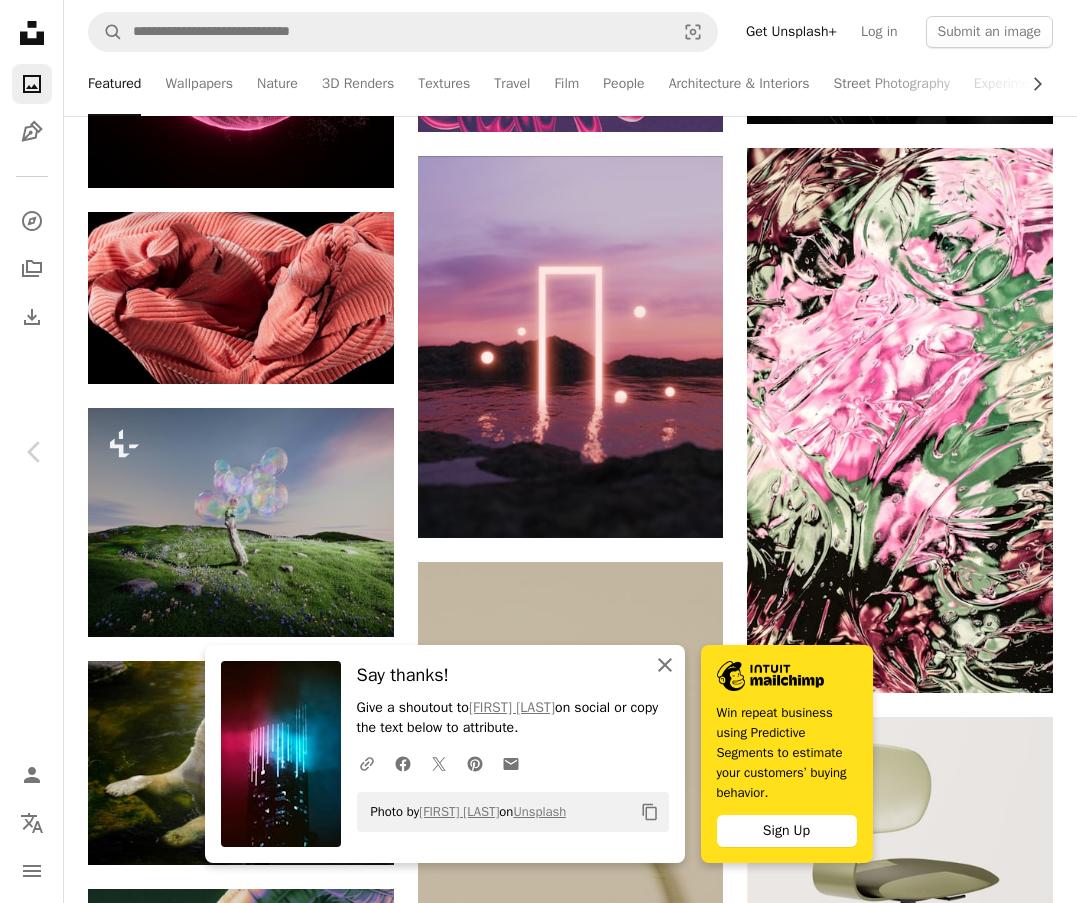 click 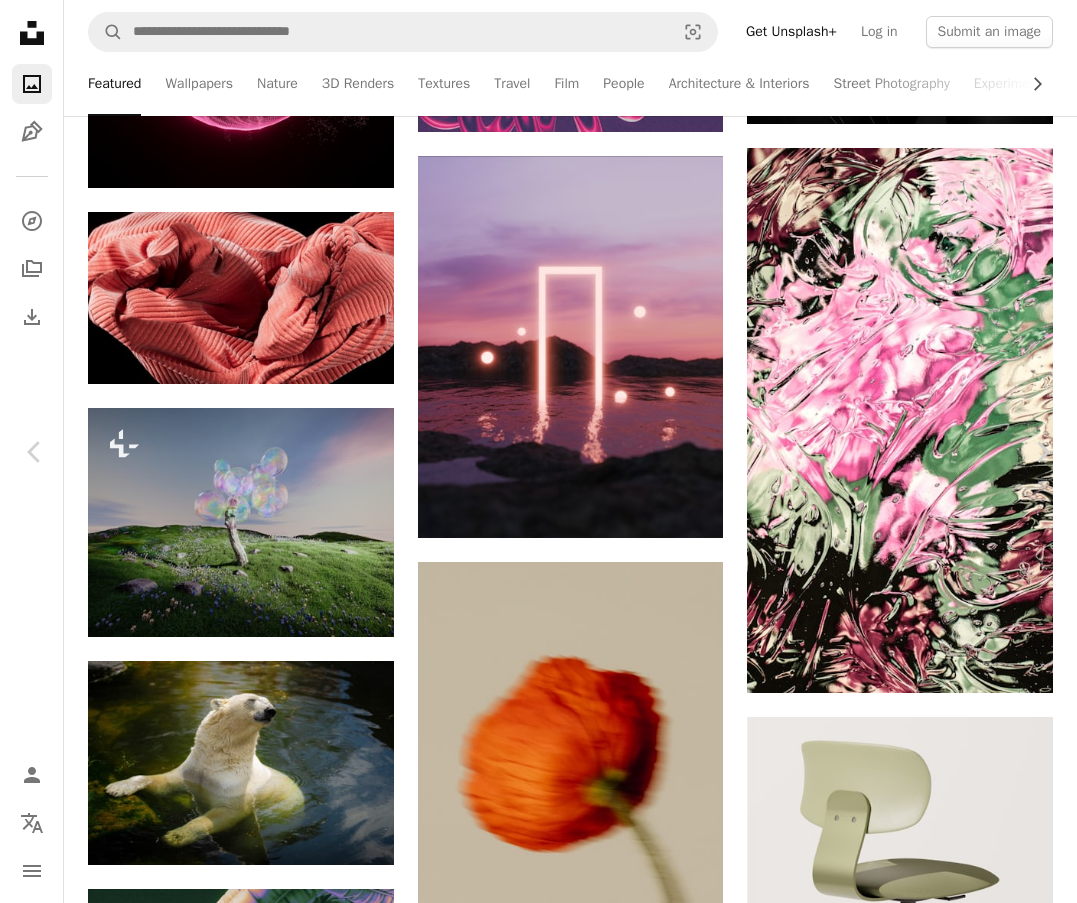 scroll, scrollTop: 0, scrollLeft: 0, axis: both 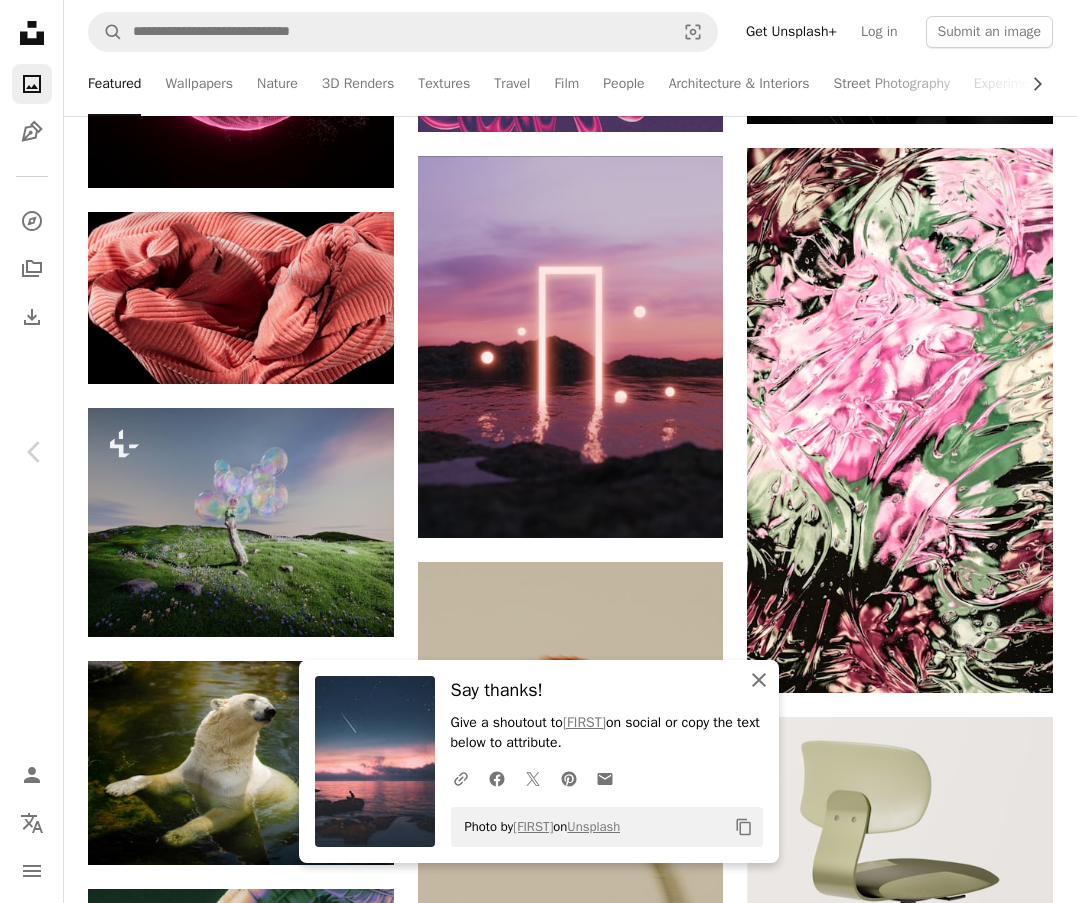 click on "An X shape" 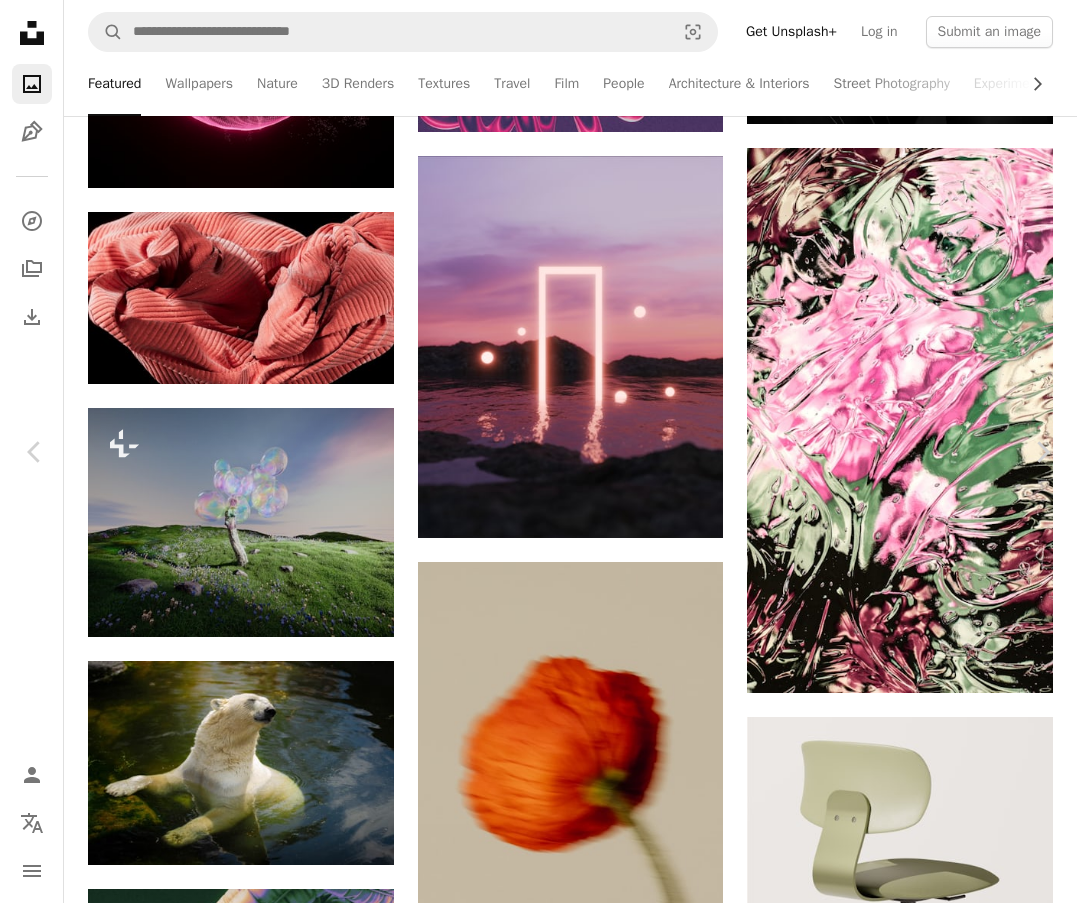 scroll, scrollTop: 60987, scrollLeft: 0, axis: vertical 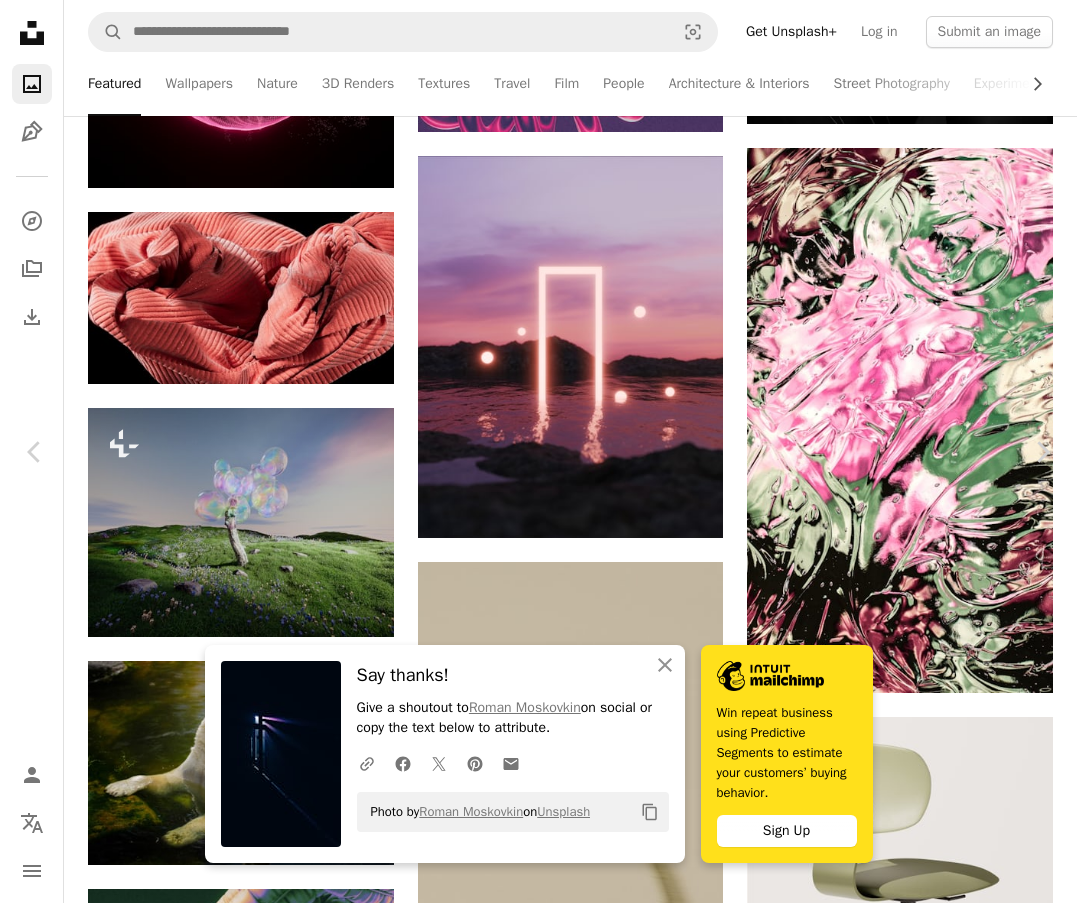 click on "Arrow pointing down" 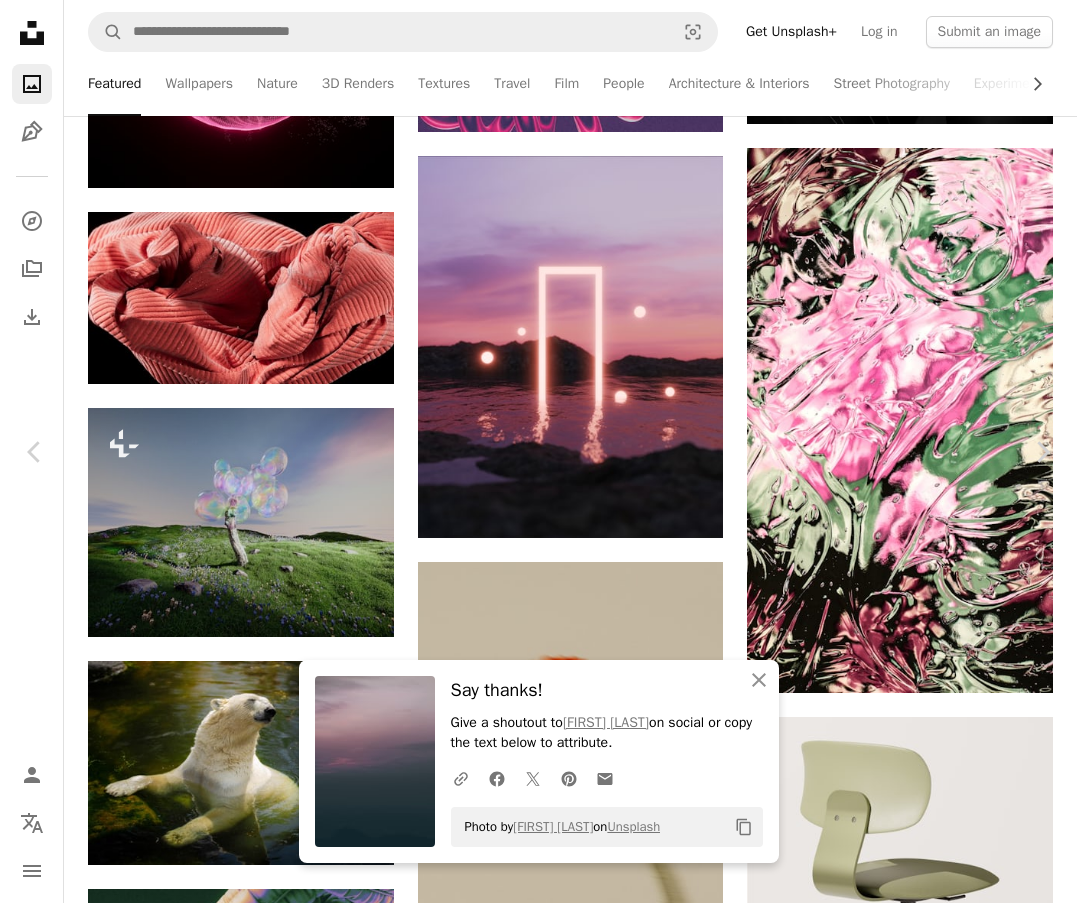 scroll, scrollTop: 61687, scrollLeft: 0, axis: vertical 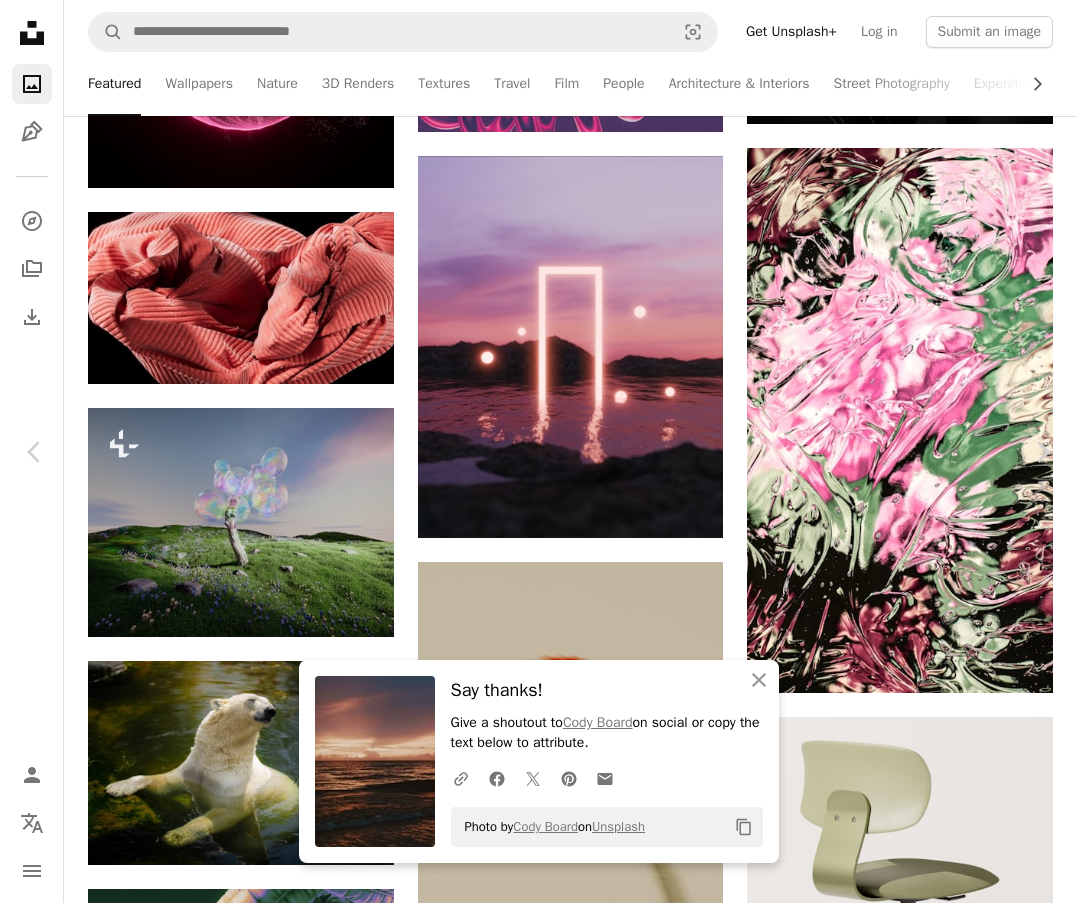 click at bounding box center [755, 18662] 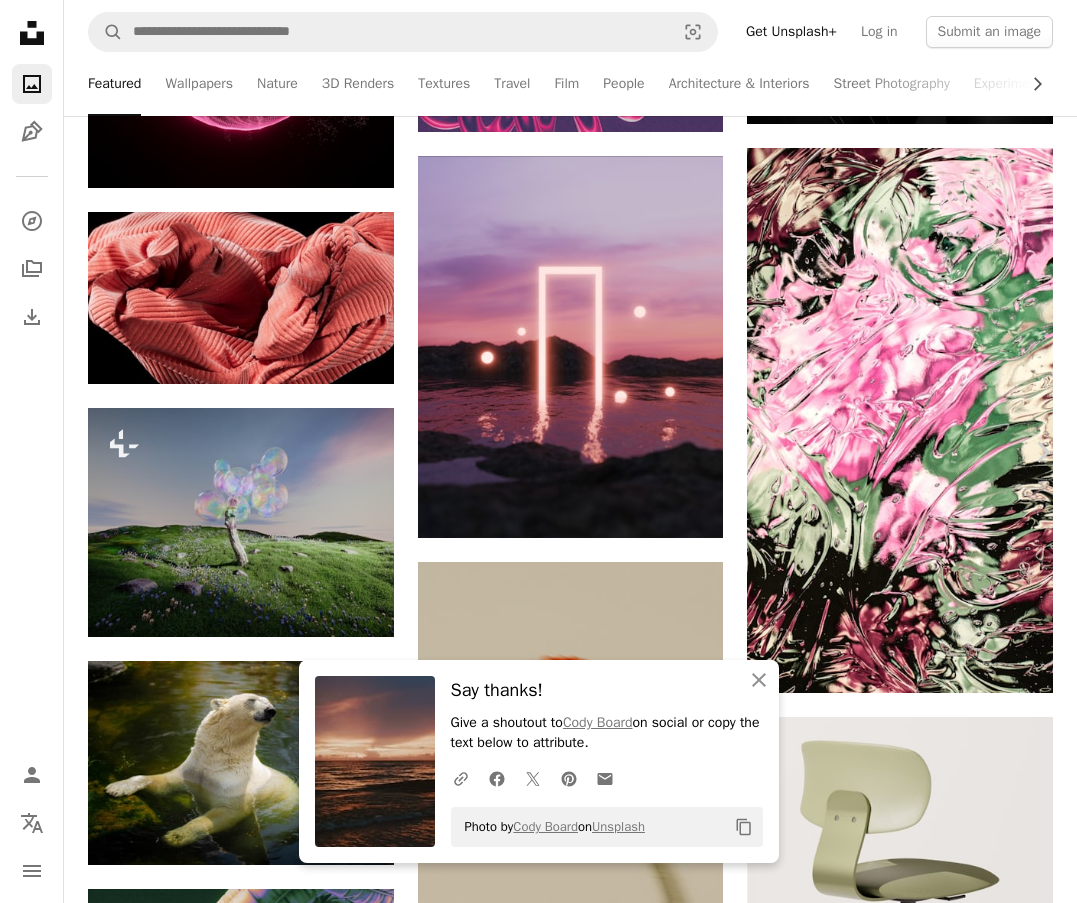click on "Chevron left" 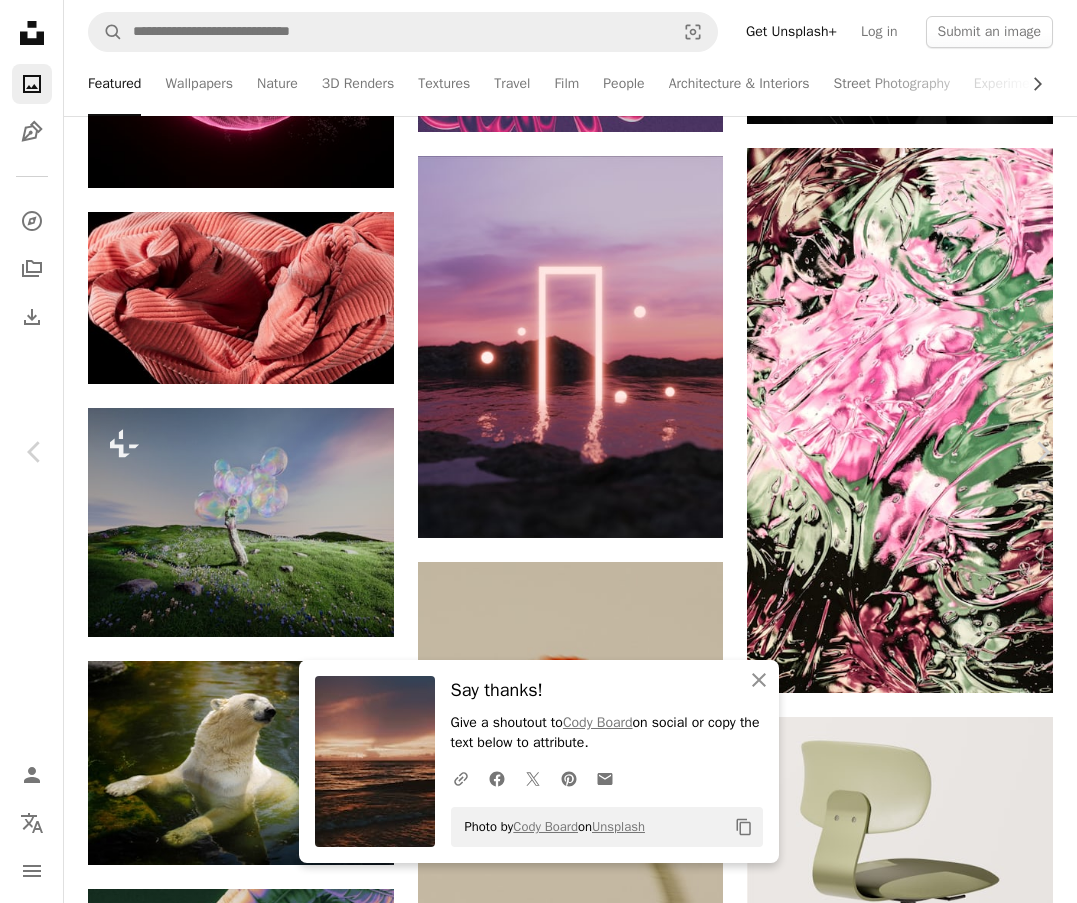 click on "An X shape" at bounding box center (20, 20) 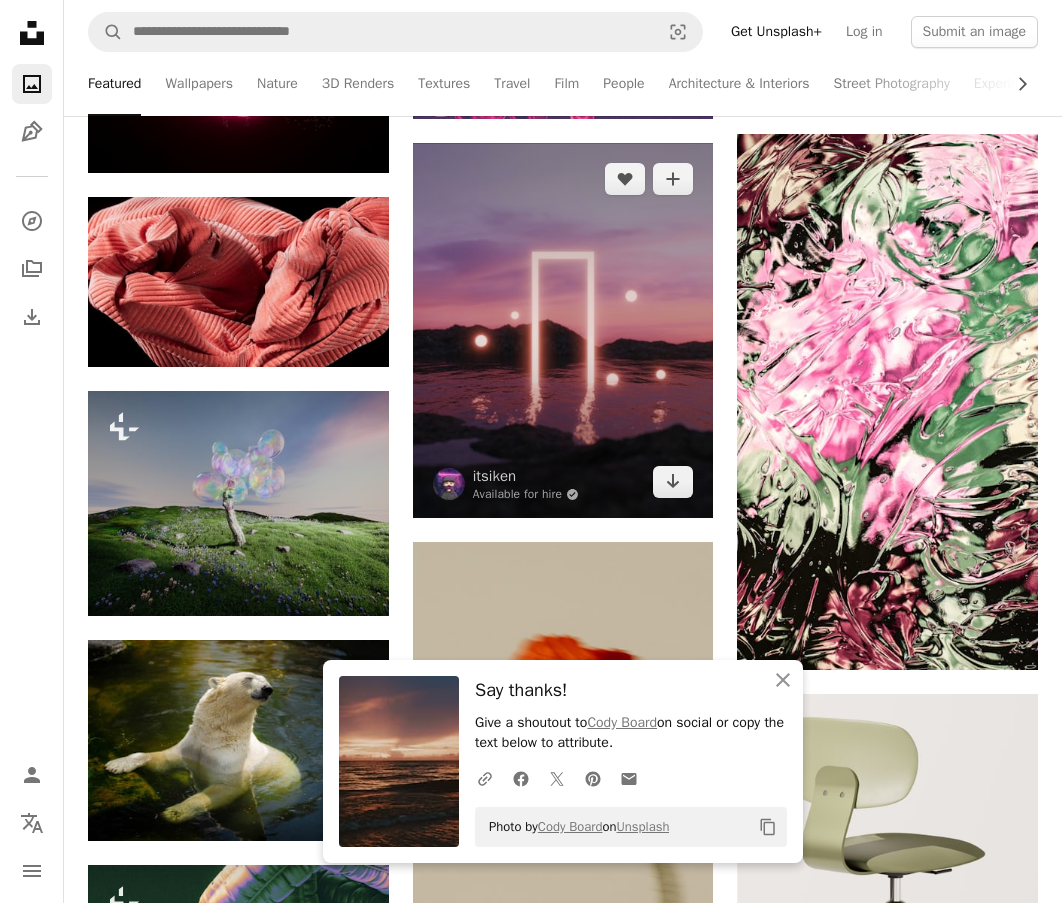 click at bounding box center (563, 331) 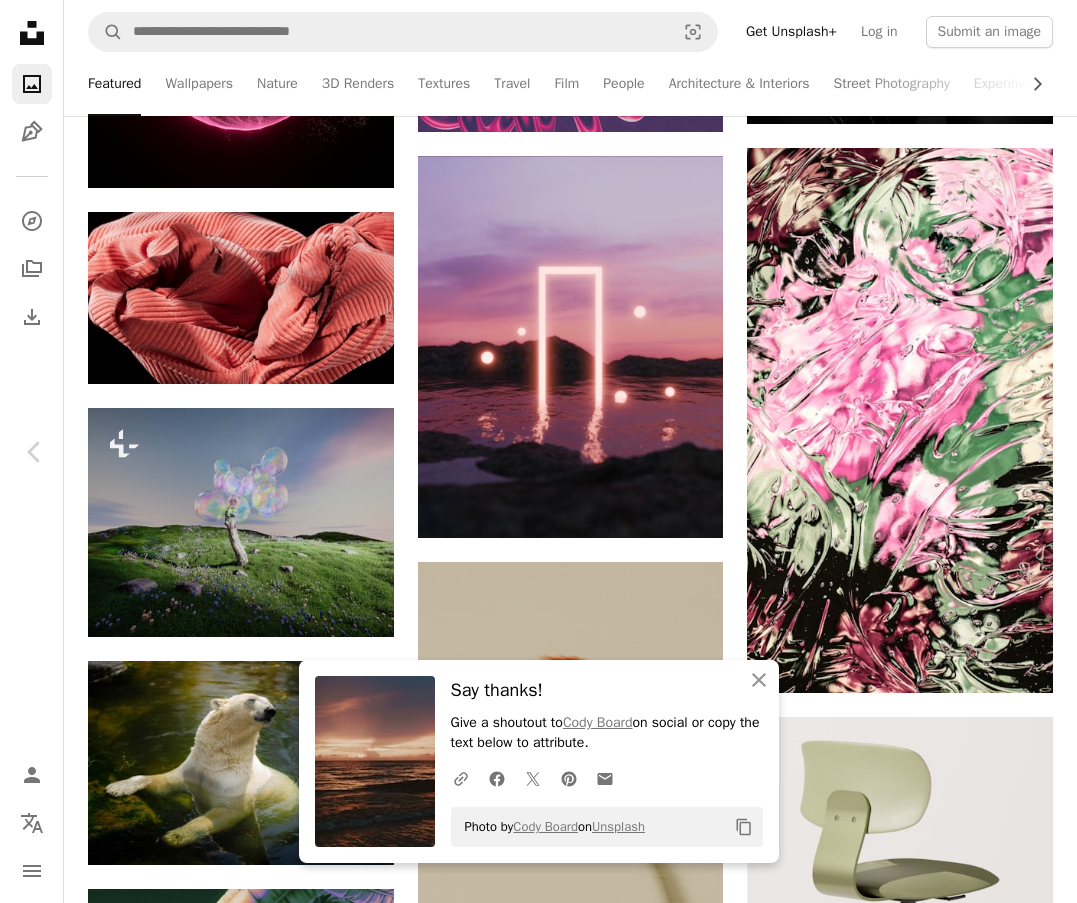 scroll, scrollTop: 61972, scrollLeft: 0, axis: vertical 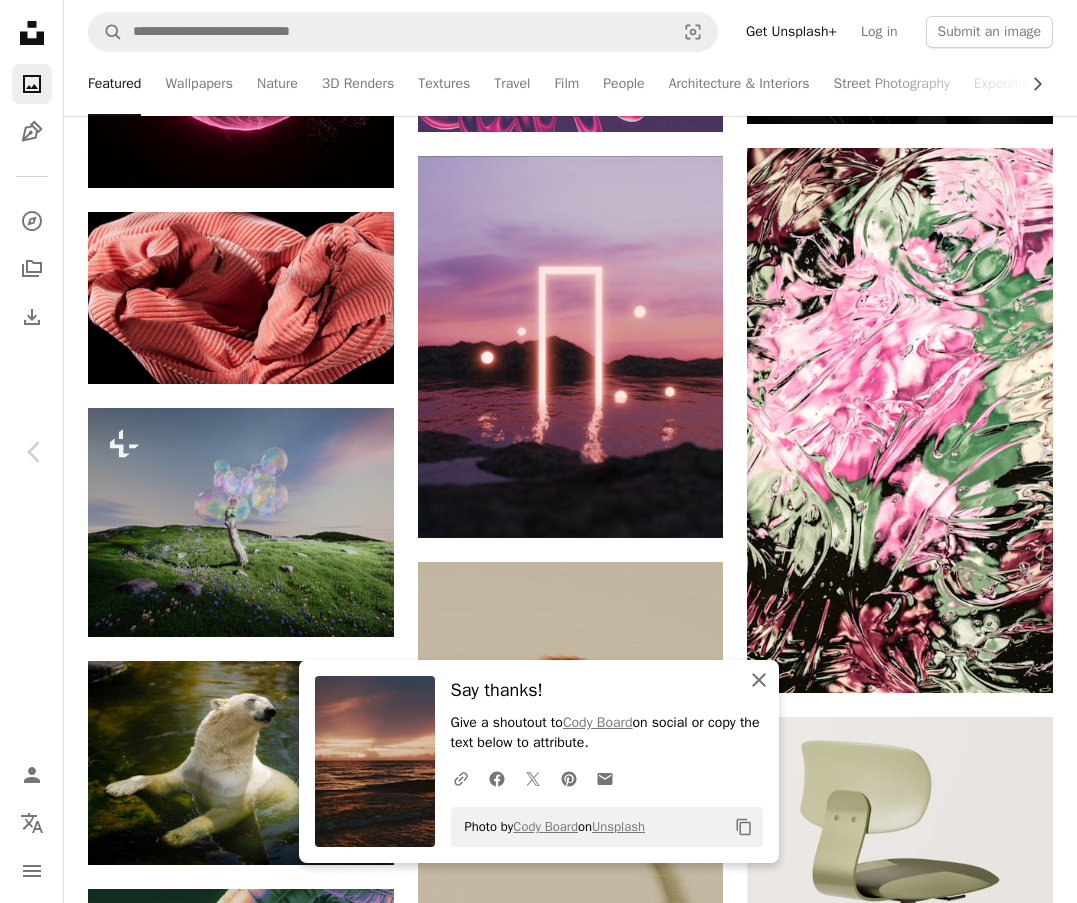 click 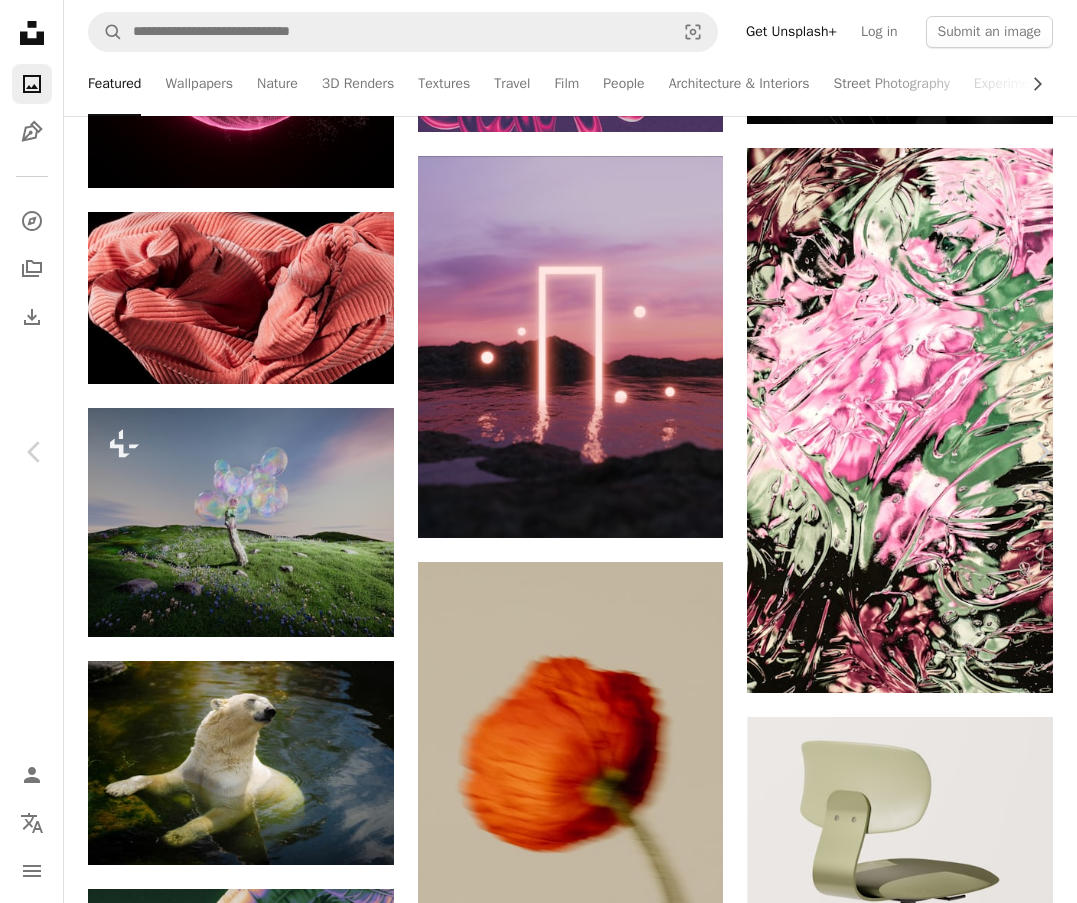 scroll, scrollTop: 65022, scrollLeft: 0, axis: vertical 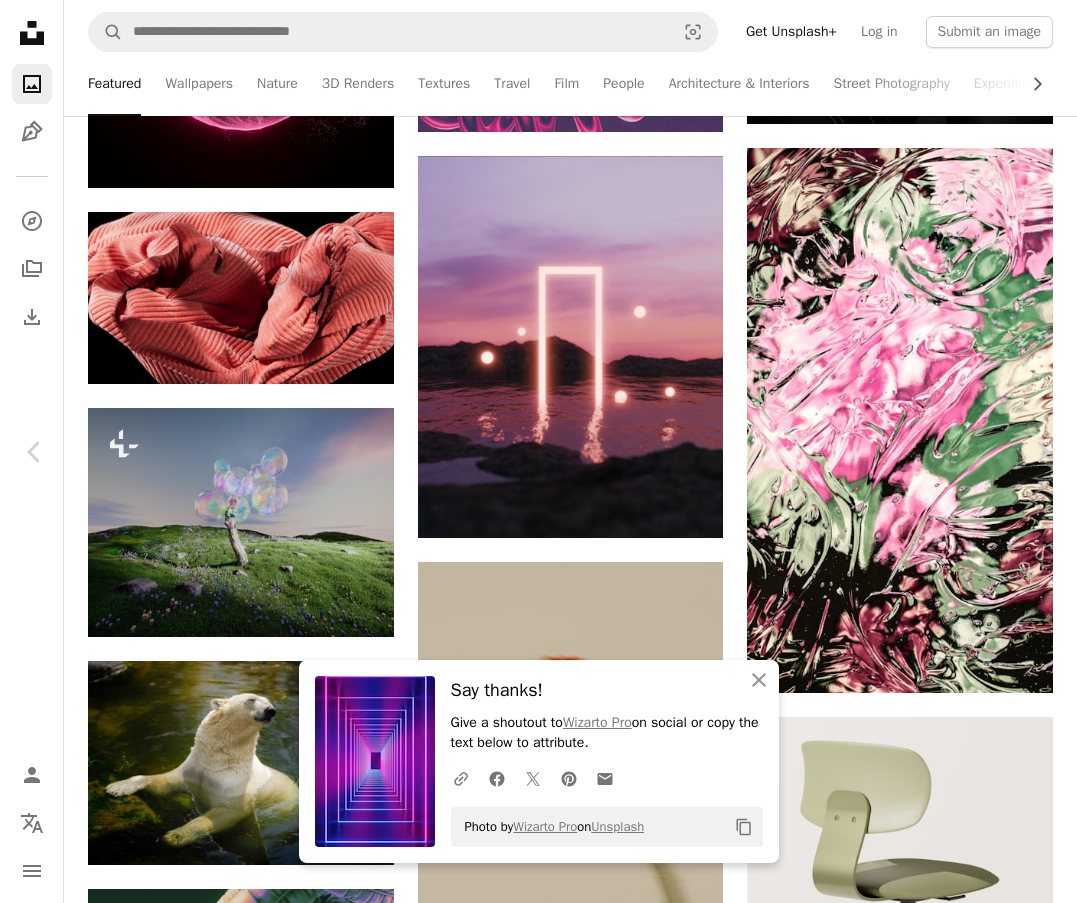 click on "Arrow pointing down" 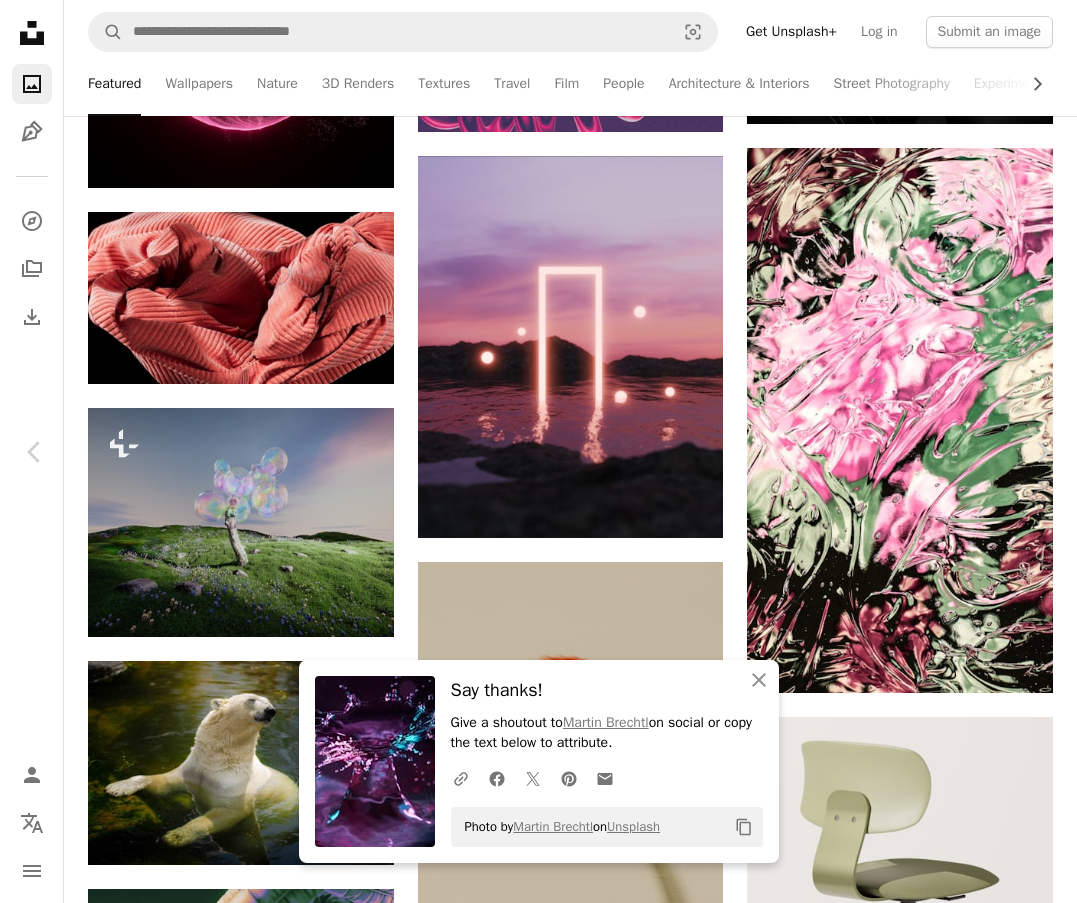 scroll, scrollTop: 70921, scrollLeft: 0, axis: vertical 